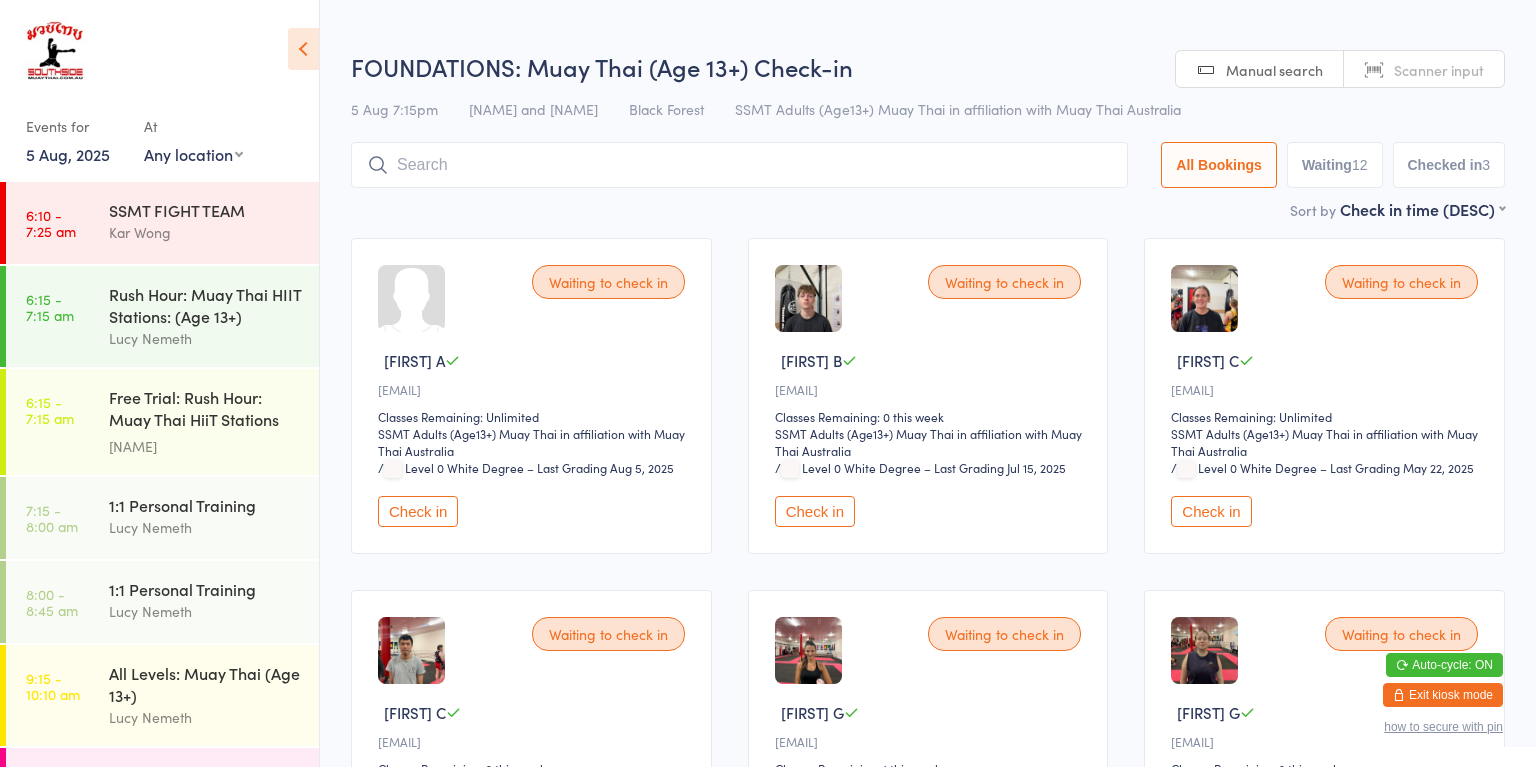 scroll, scrollTop: 0, scrollLeft: 0, axis: both 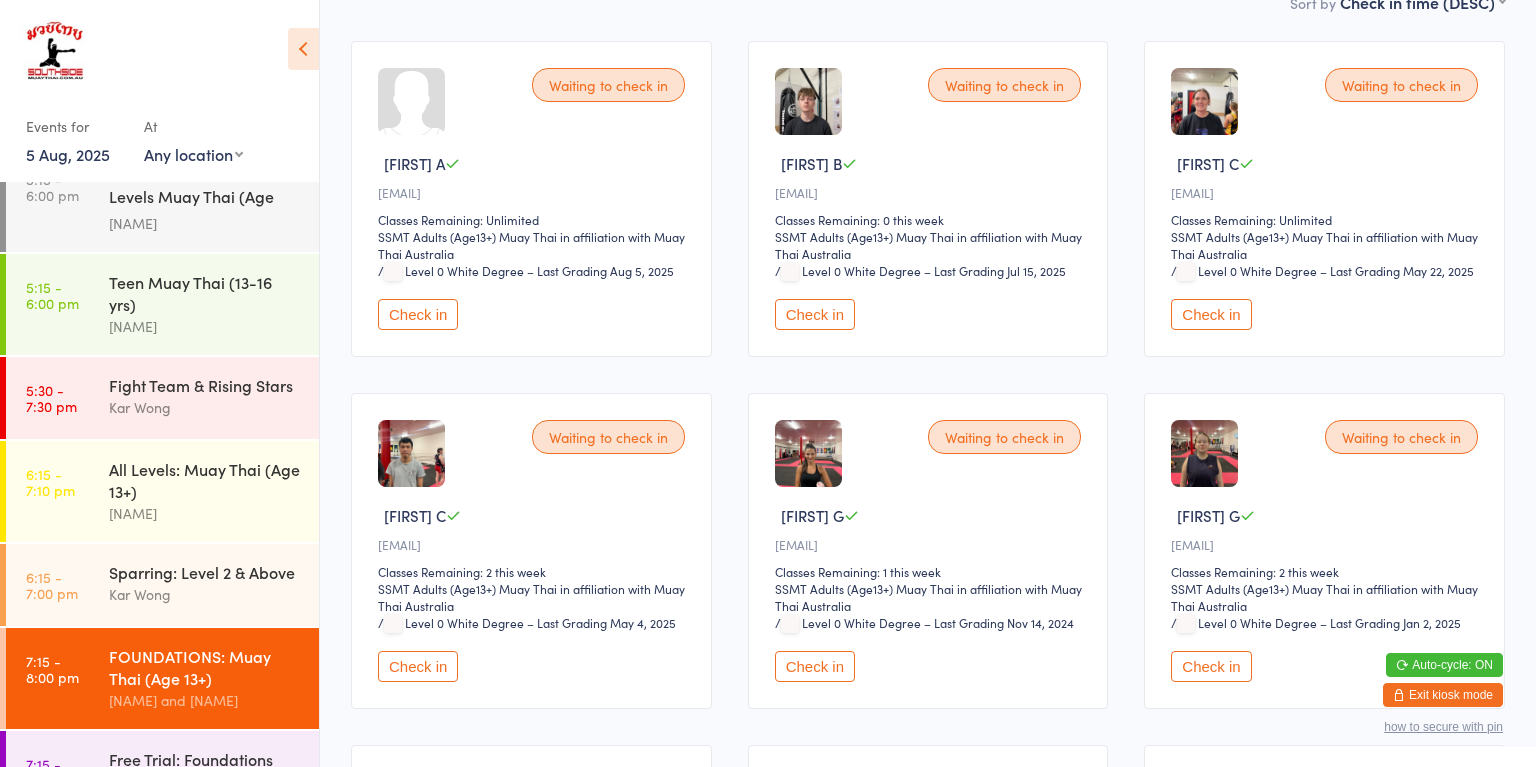click on "Check in" at bounding box center (1211, 666) 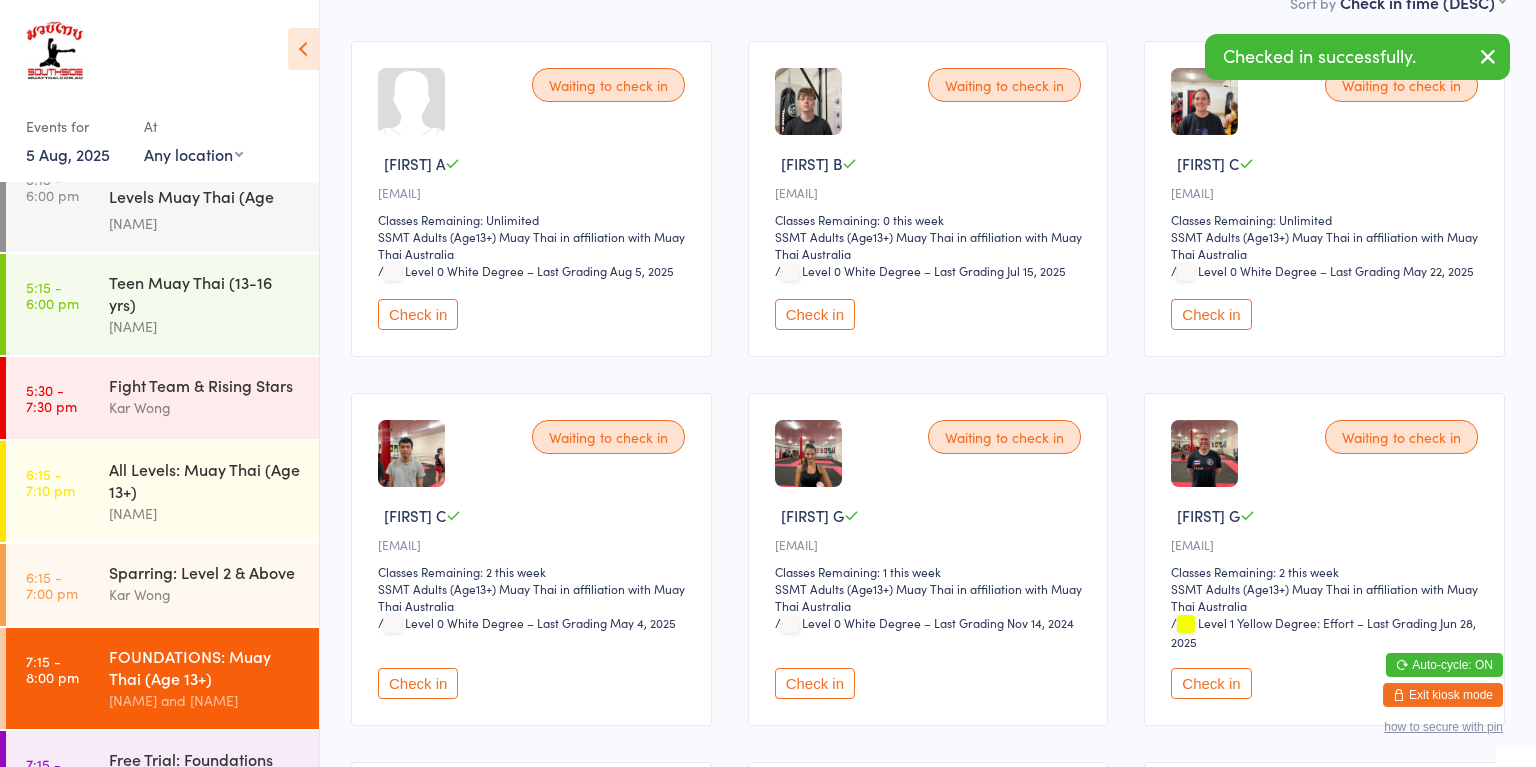 click on "Check in" at bounding box center [1211, 683] 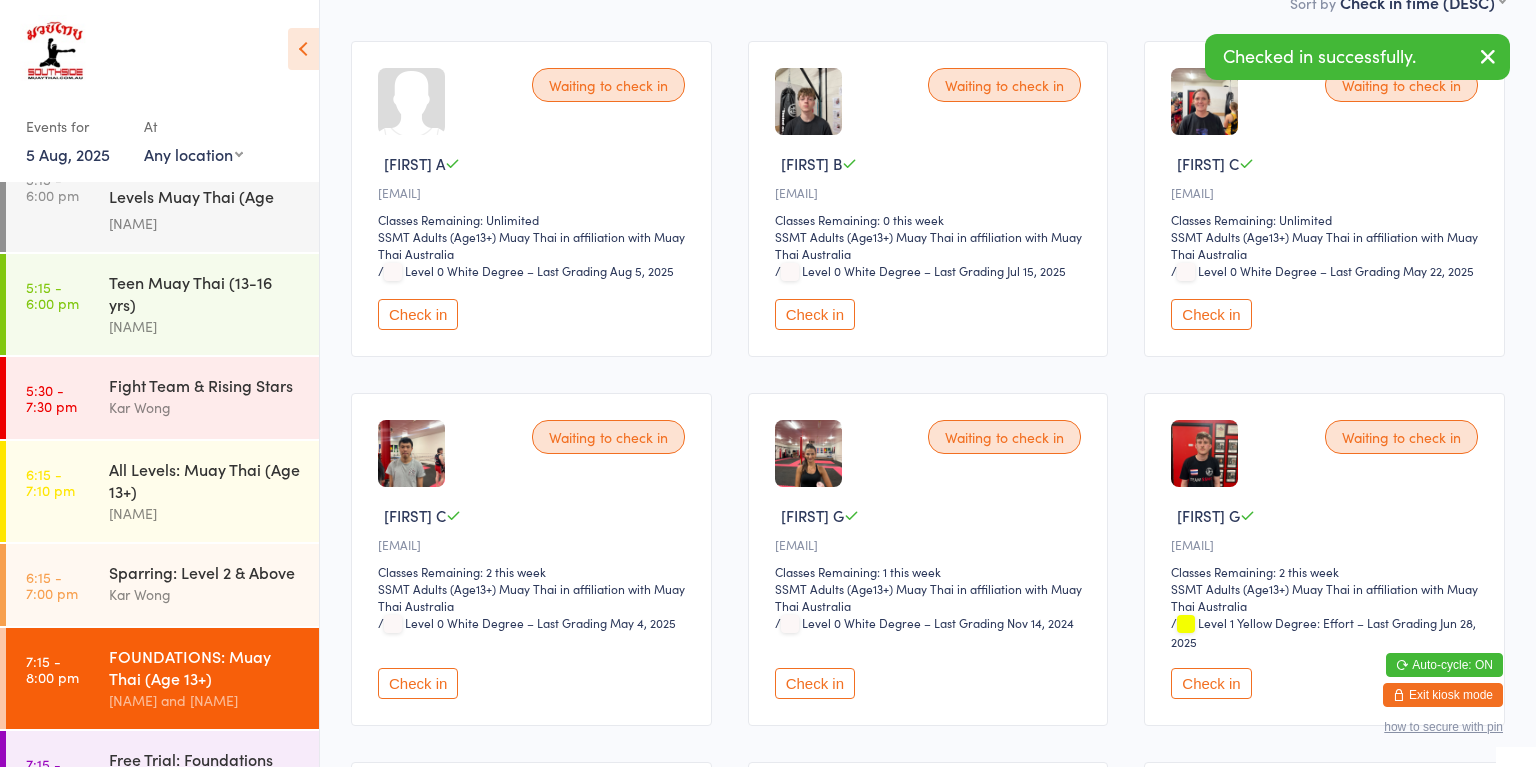 click on "Check in" at bounding box center [1211, 683] 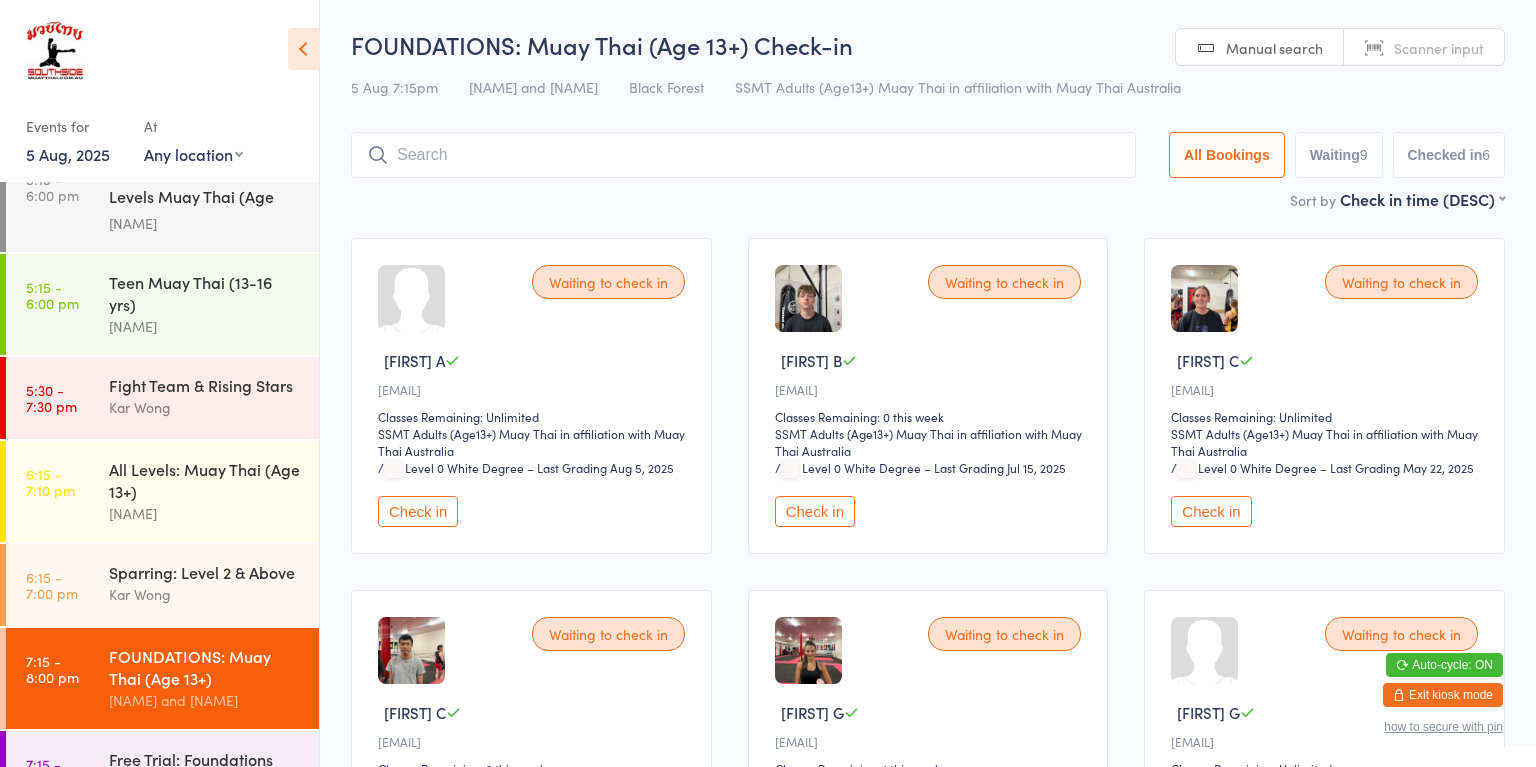 scroll, scrollTop: 3, scrollLeft: 0, axis: vertical 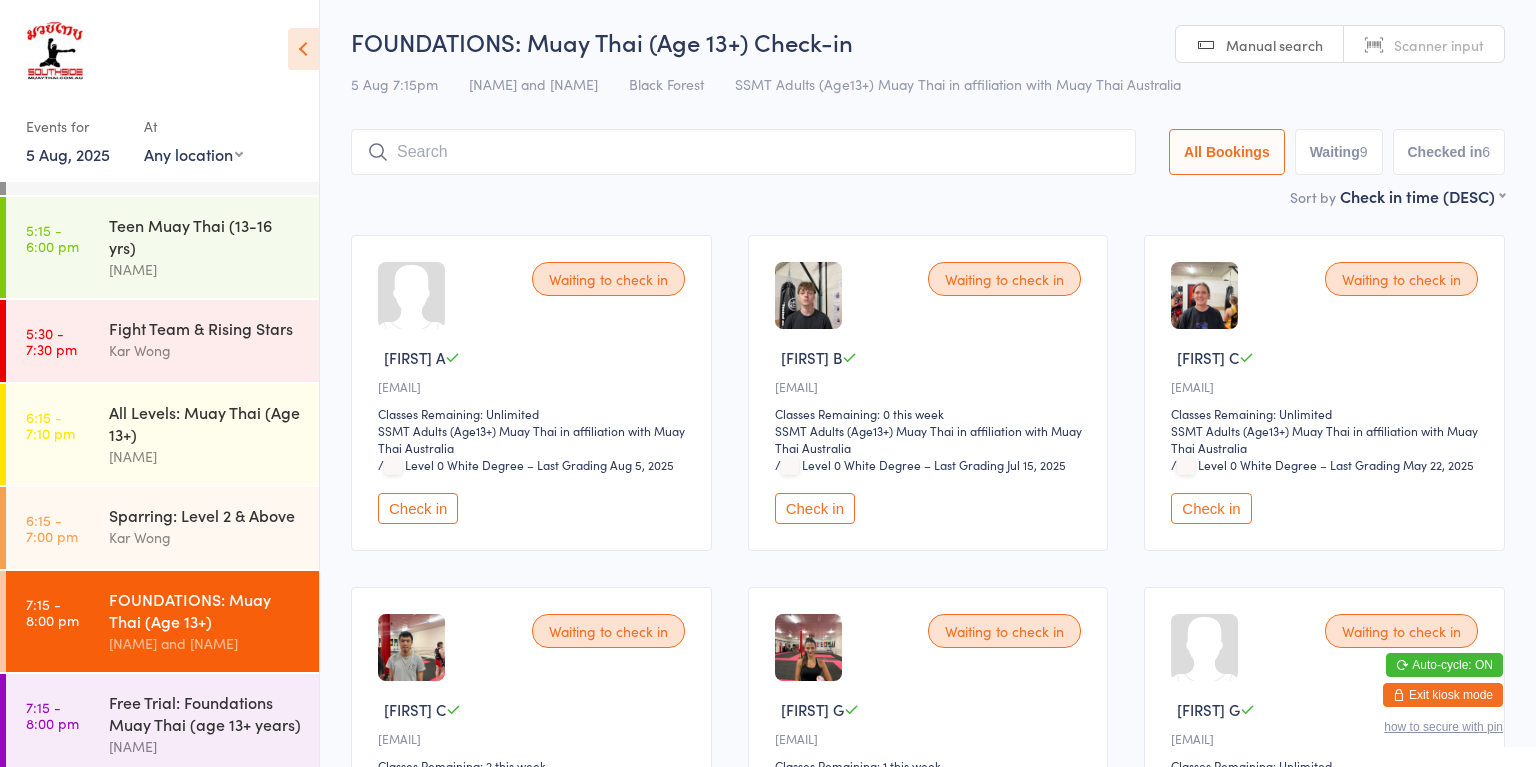 click on "Free Trial:  Foundations Muay Thai (age 13+ years)" at bounding box center [205, 713] 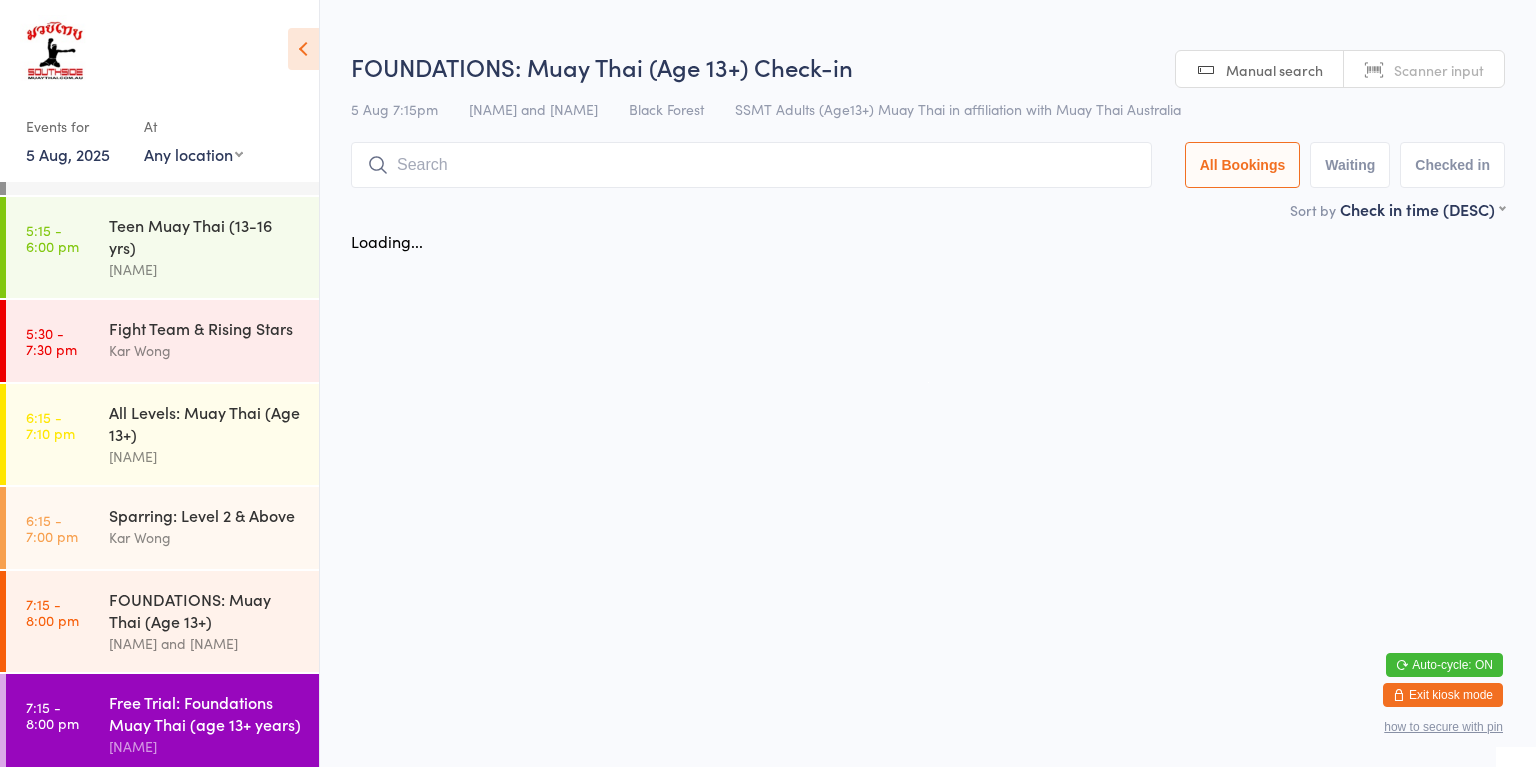 scroll, scrollTop: 0, scrollLeft: 0, axis: both 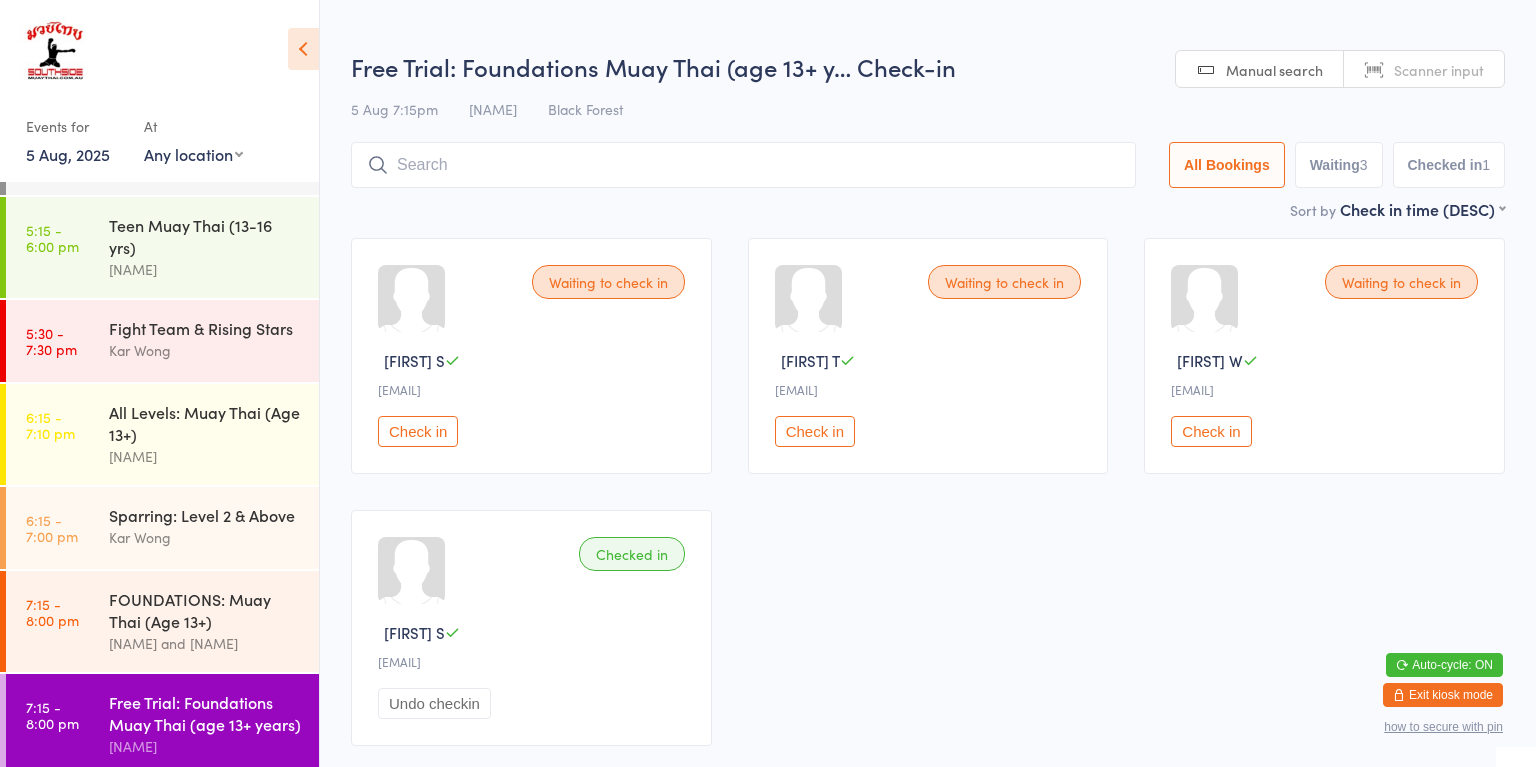 click on "Check in" at bounding box center [815, 431] 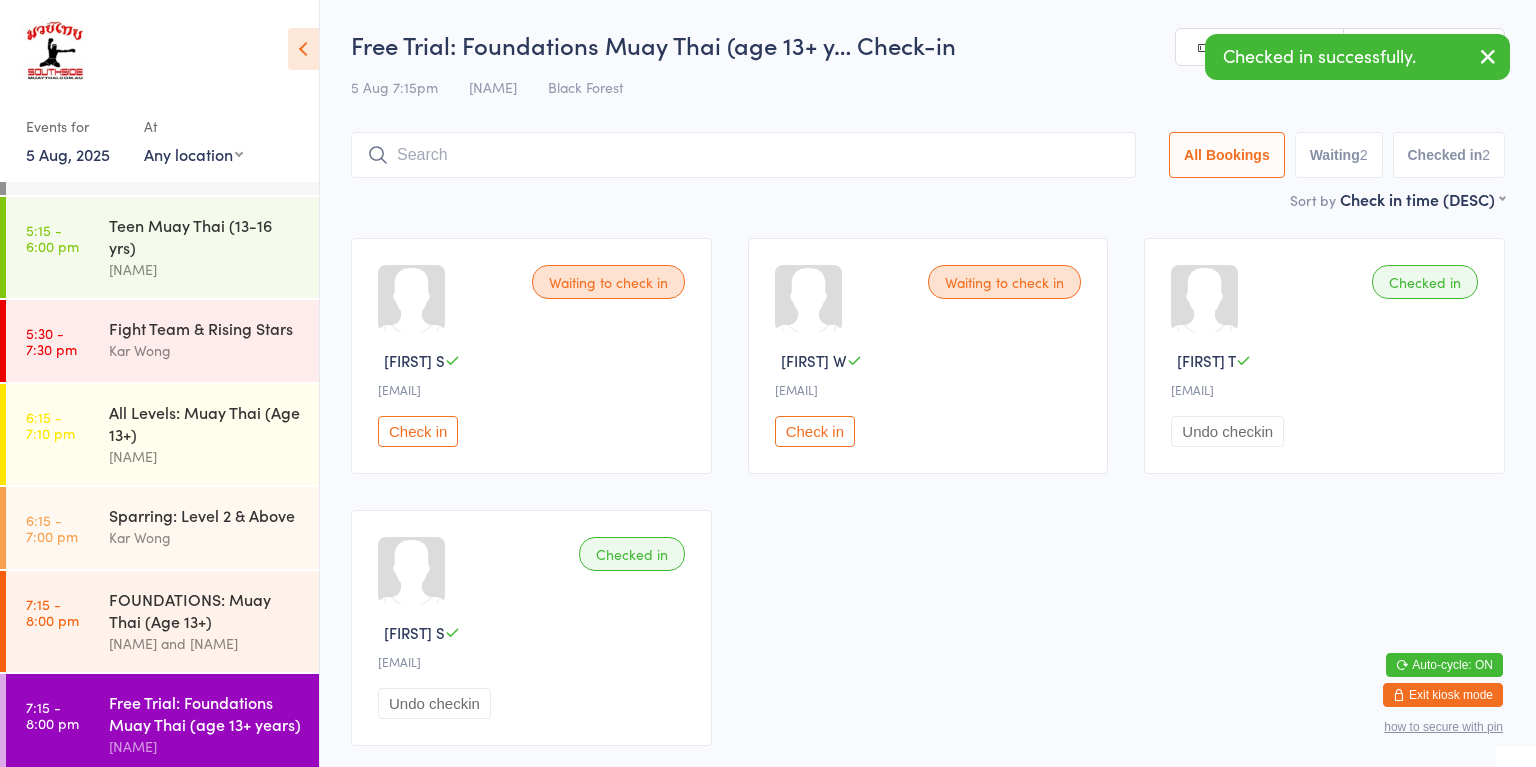 click on "FOUNDATIONS: Muay Thai (Age 13+)" at bounding box center (205, 610) 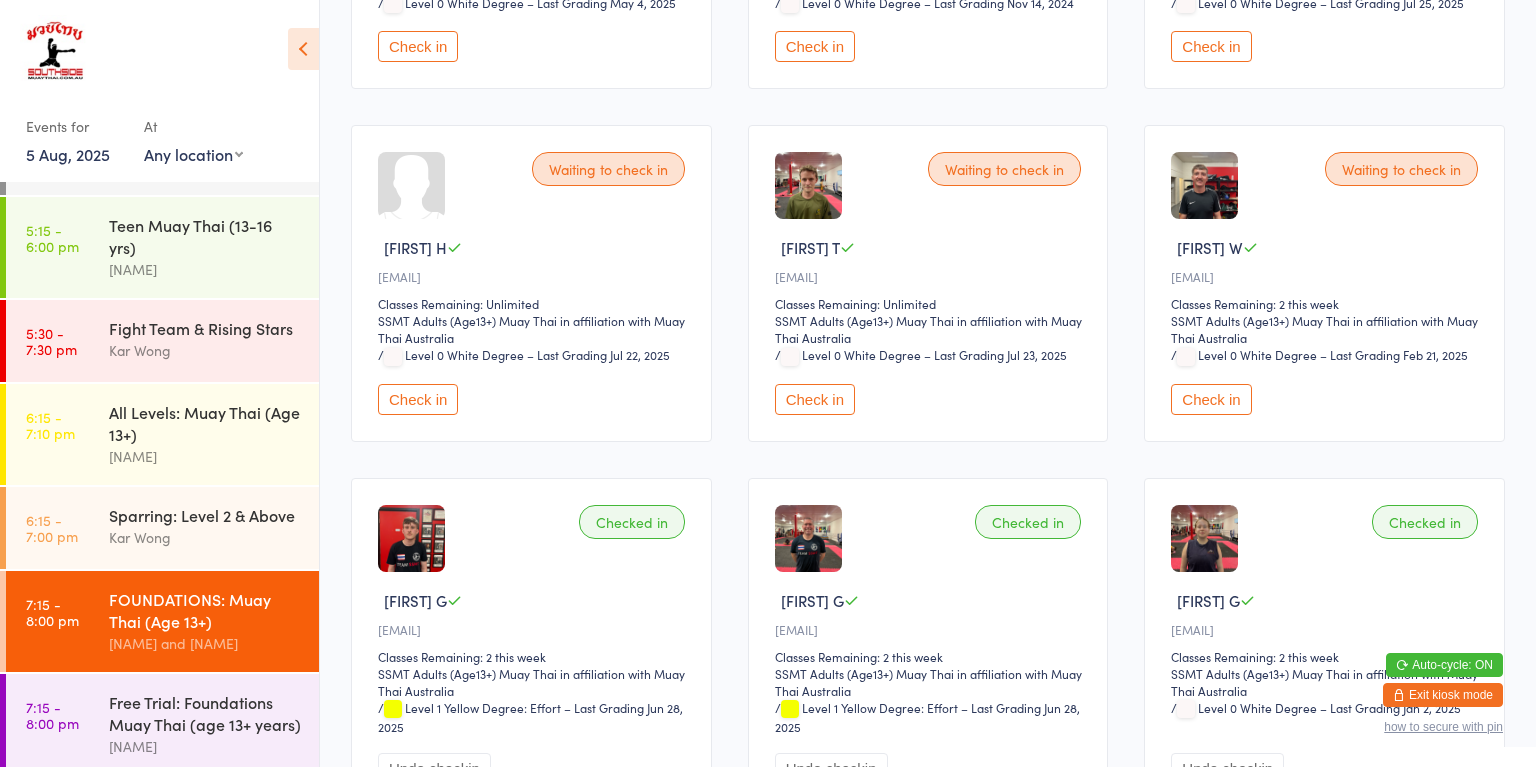 click on "SSMT Adults (Age13+)  Muay Thai in affiliation with Muay Thai Australia" at bounding box center (997, 338) 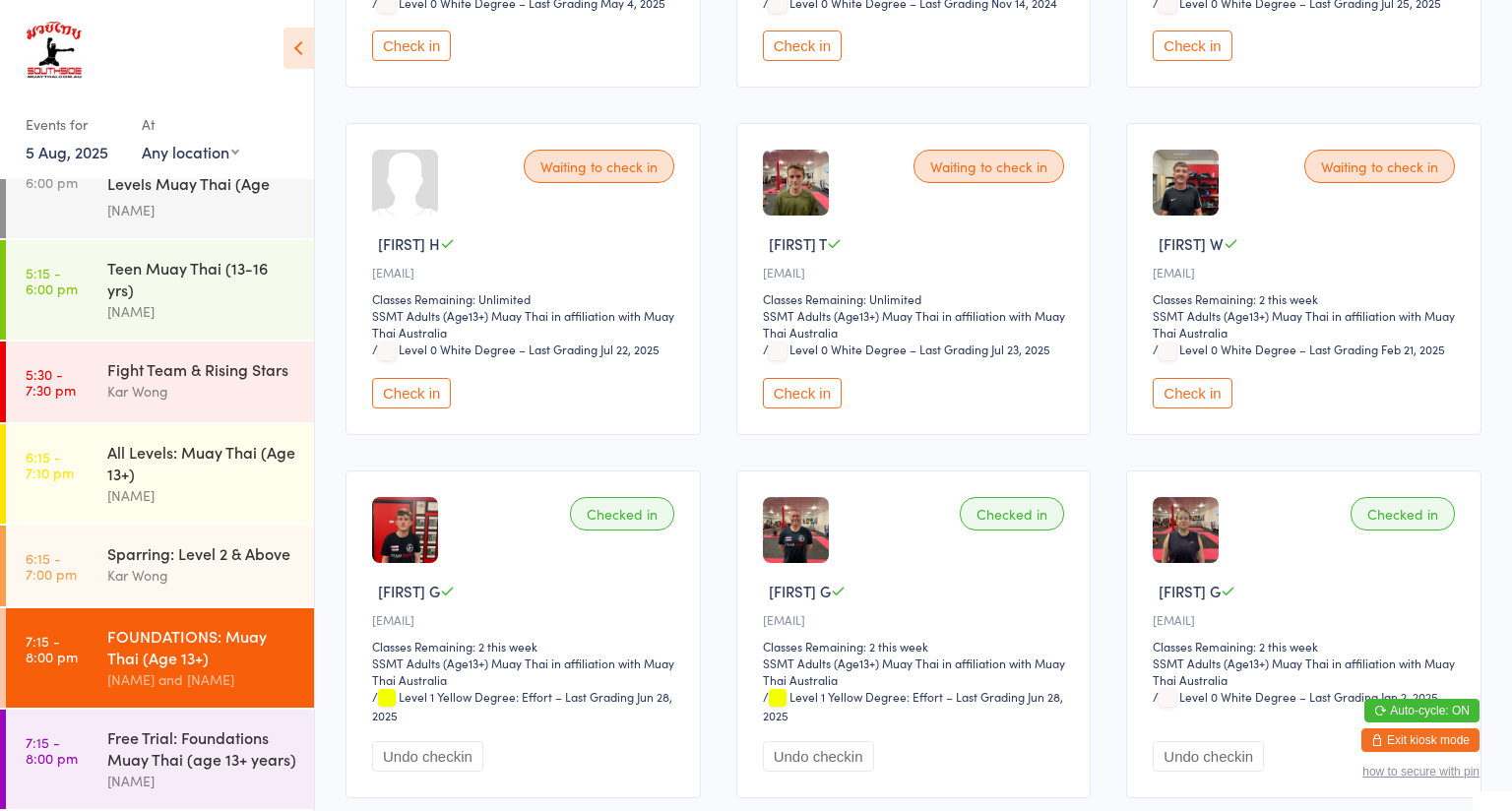 scroll, scrollTop: 854, scrollLeft: 0, axis: vertical 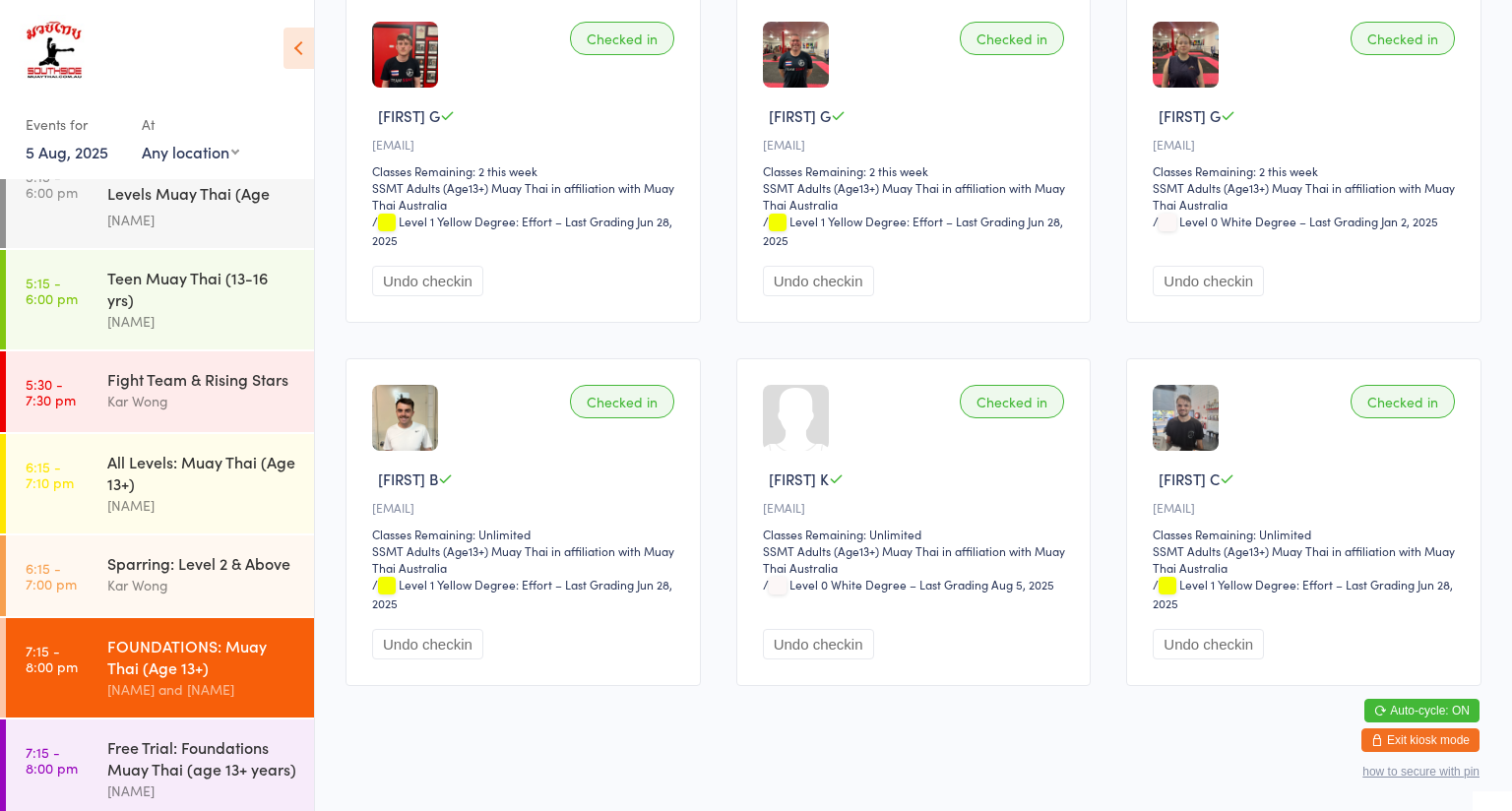 click on "Undo checkin" at bounding box center [1208, 644] 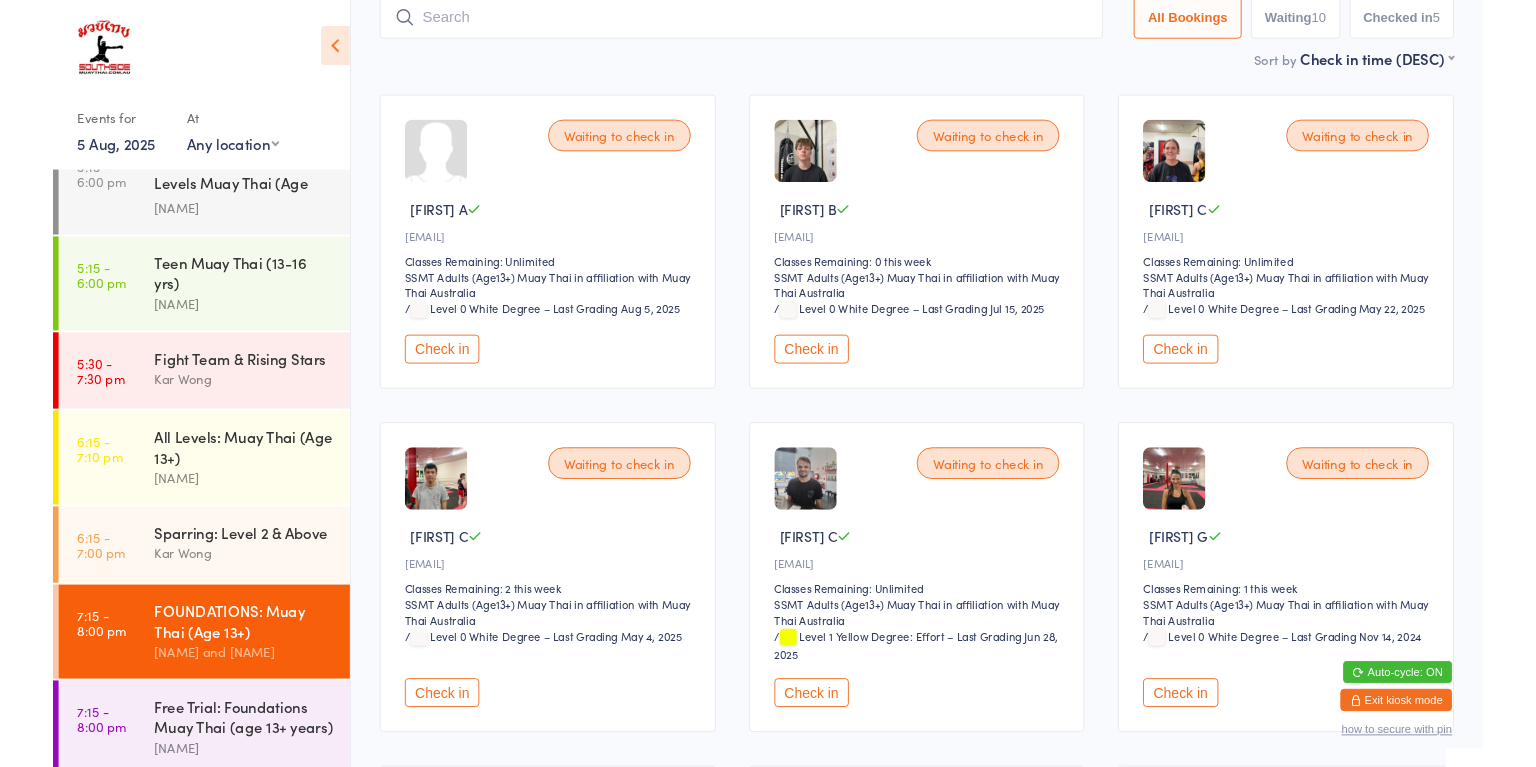 scroll, scrollTop: 0, scrollLeft: 0, axis: both 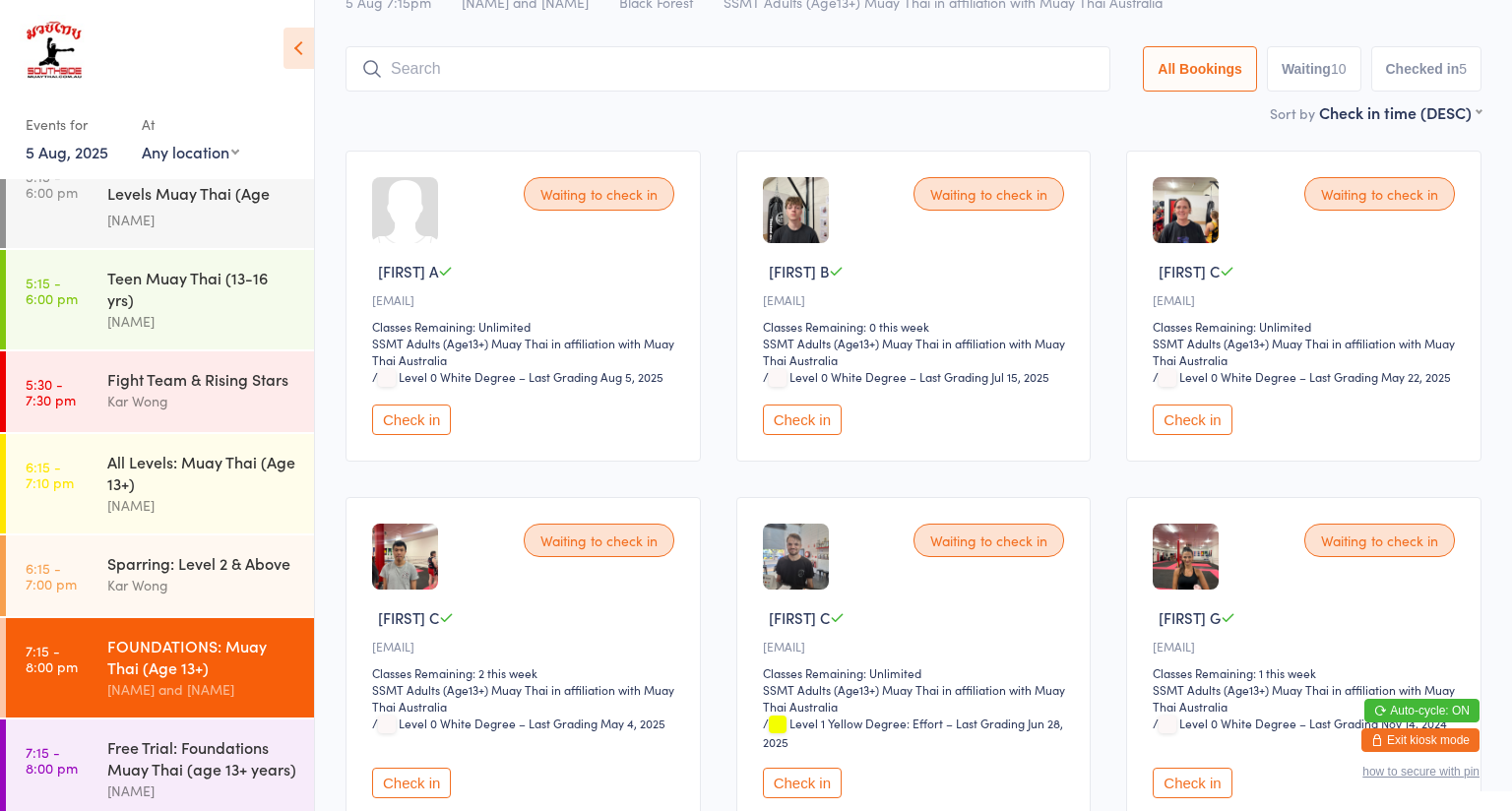 click on "Check in" at bounding box center (802, 419) 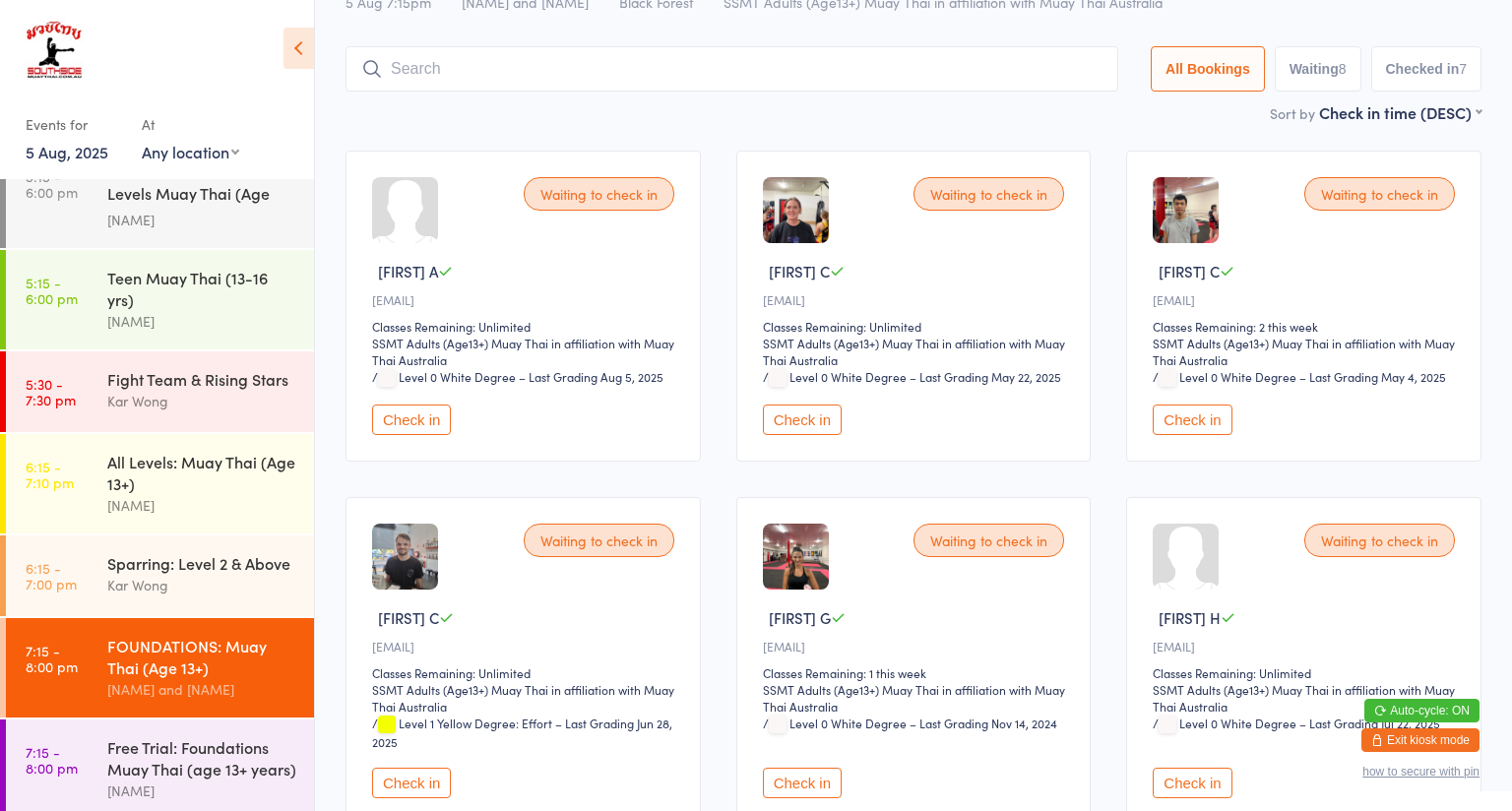 click on "FOUNDATIONS: Muay Thai (Age 13+)" at bounding box center (202, 656) 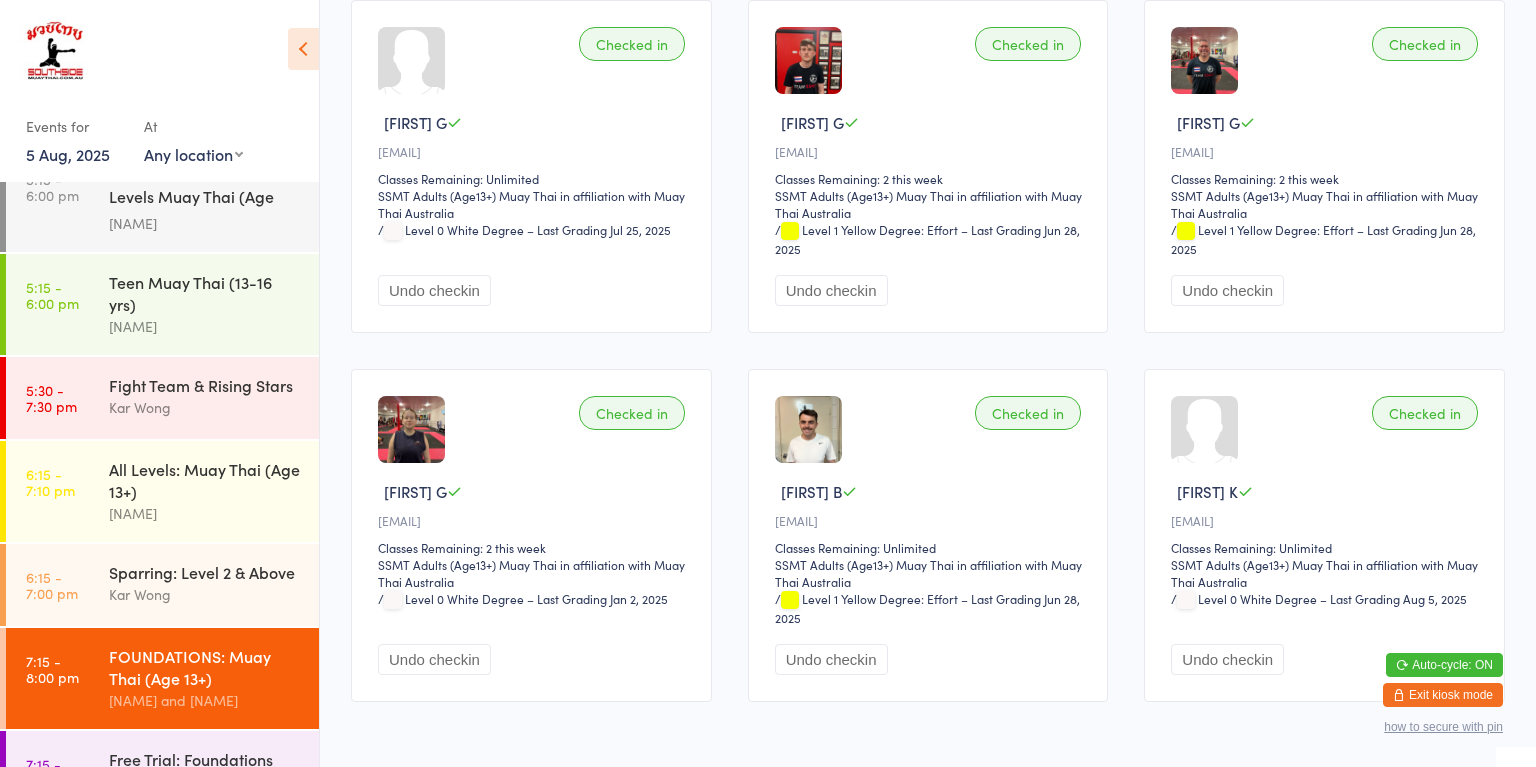 scroll, scrollTop: 1308, scrollLeft: 0, axis: vertical 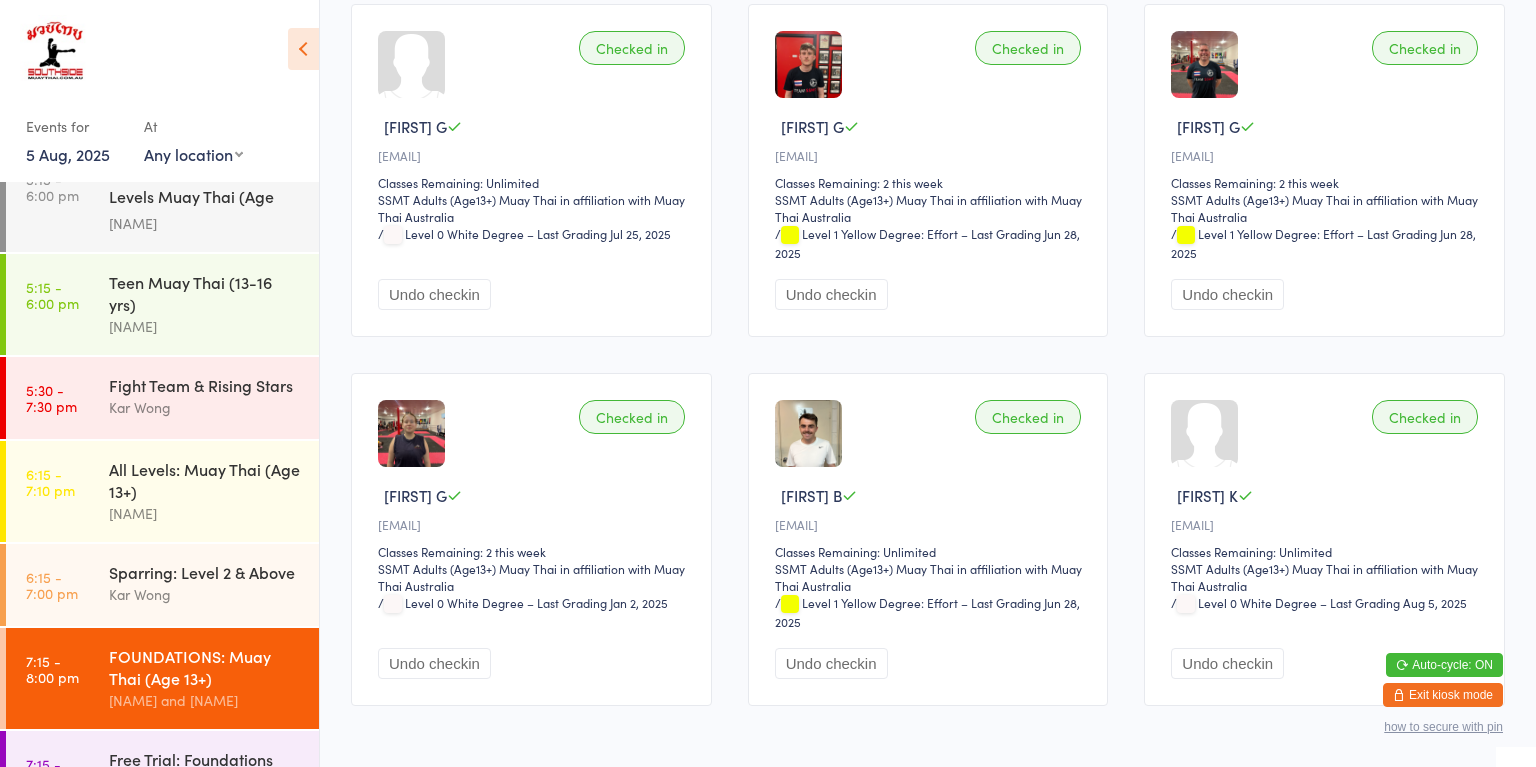 click on "FOUNDATIONS: Muay Thai (Age 13+) [NAME] and [NAME]" at bounding box center [214, 678] 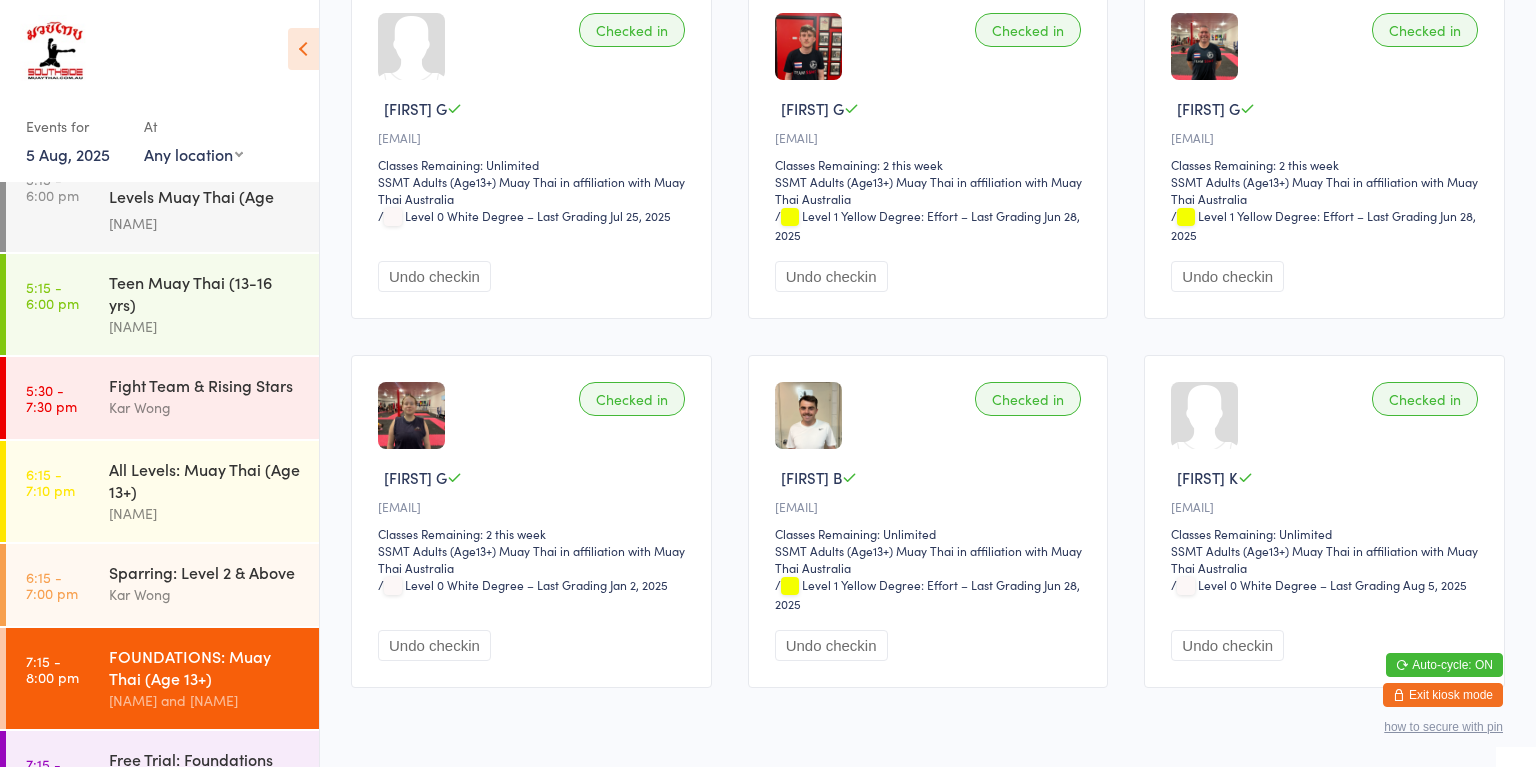 scroll, scrollTop: 1352, scrollLeft: 0, axis: vertical 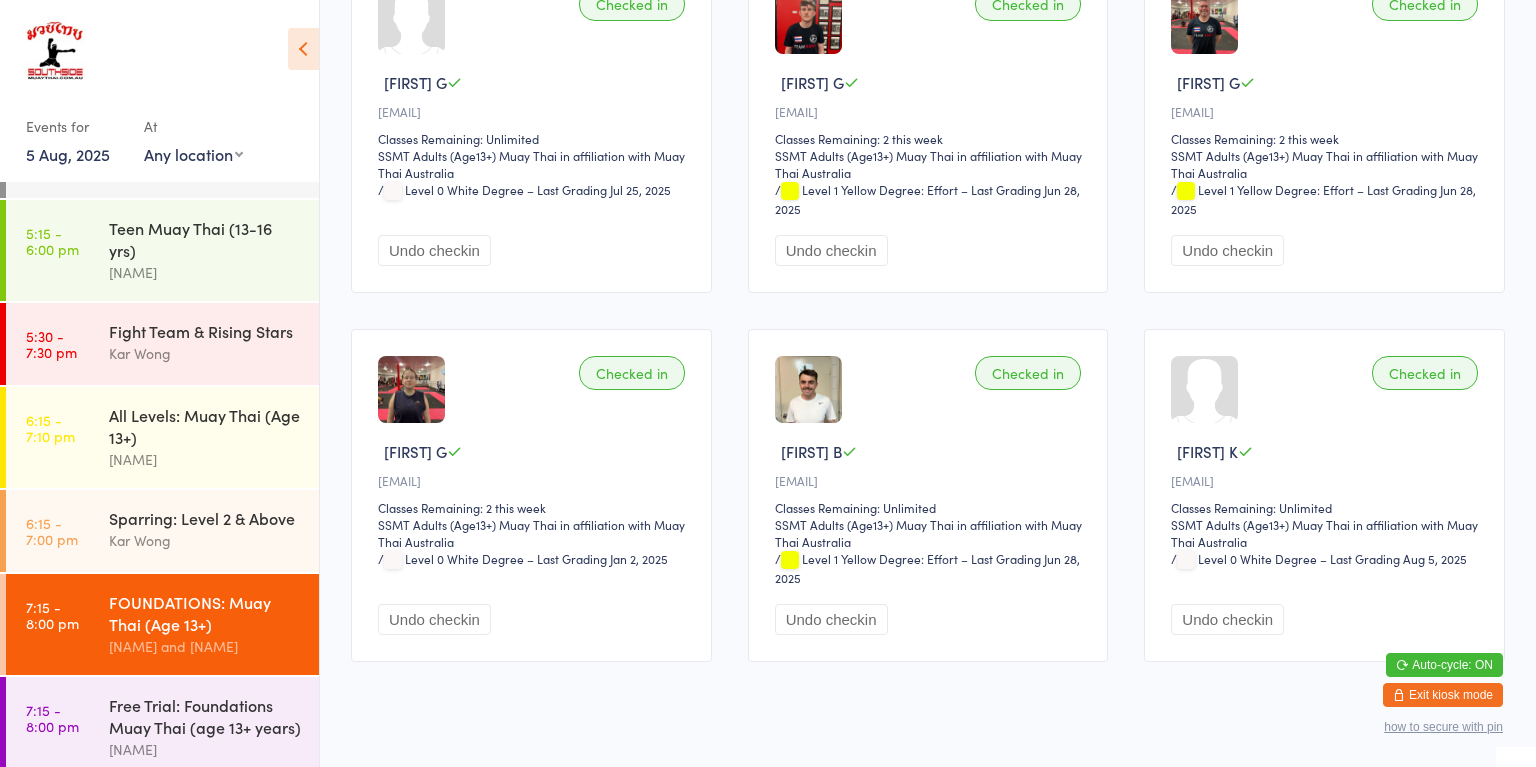 click on "6:15 - 7:10 pm All Levels: Muay Thai (Age 13+) [NAME]" at bounding box center [162, 437] 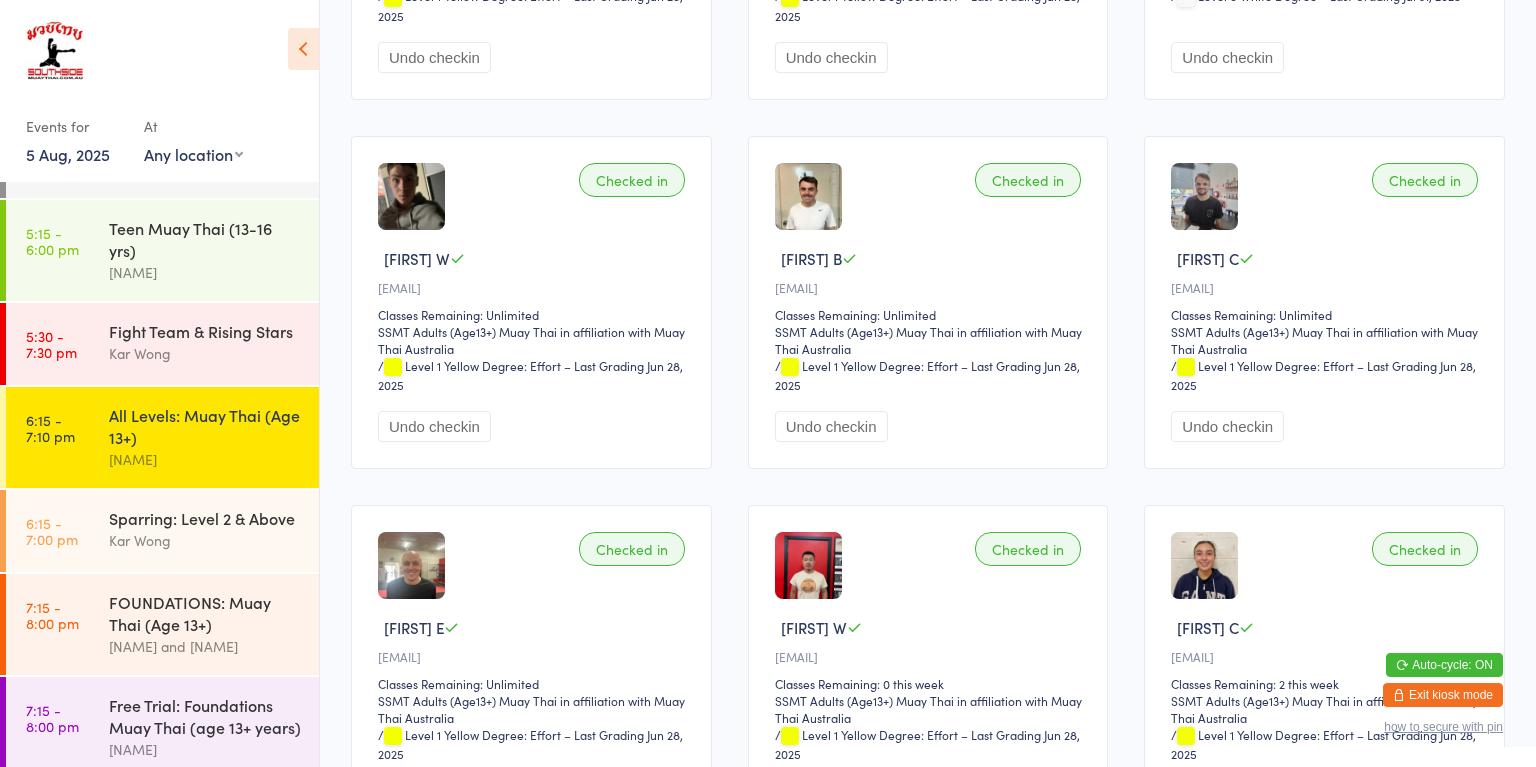 scroll, scrollTop: 1173, scrollLeft: 0, axis: vertical 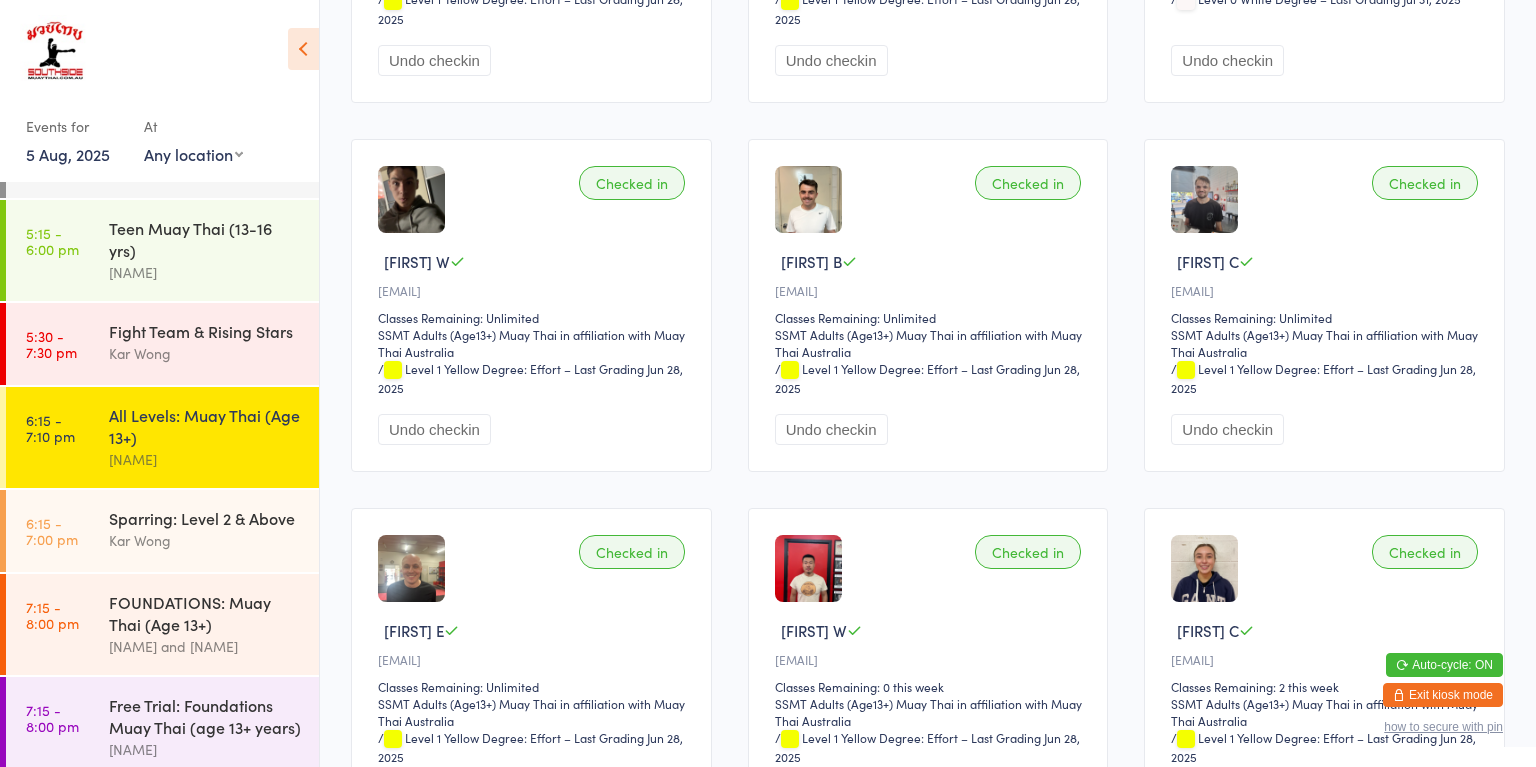 click on "FOUNDATIONS: Muay Thai (Age 13+)" at bounding box center [205, 613] 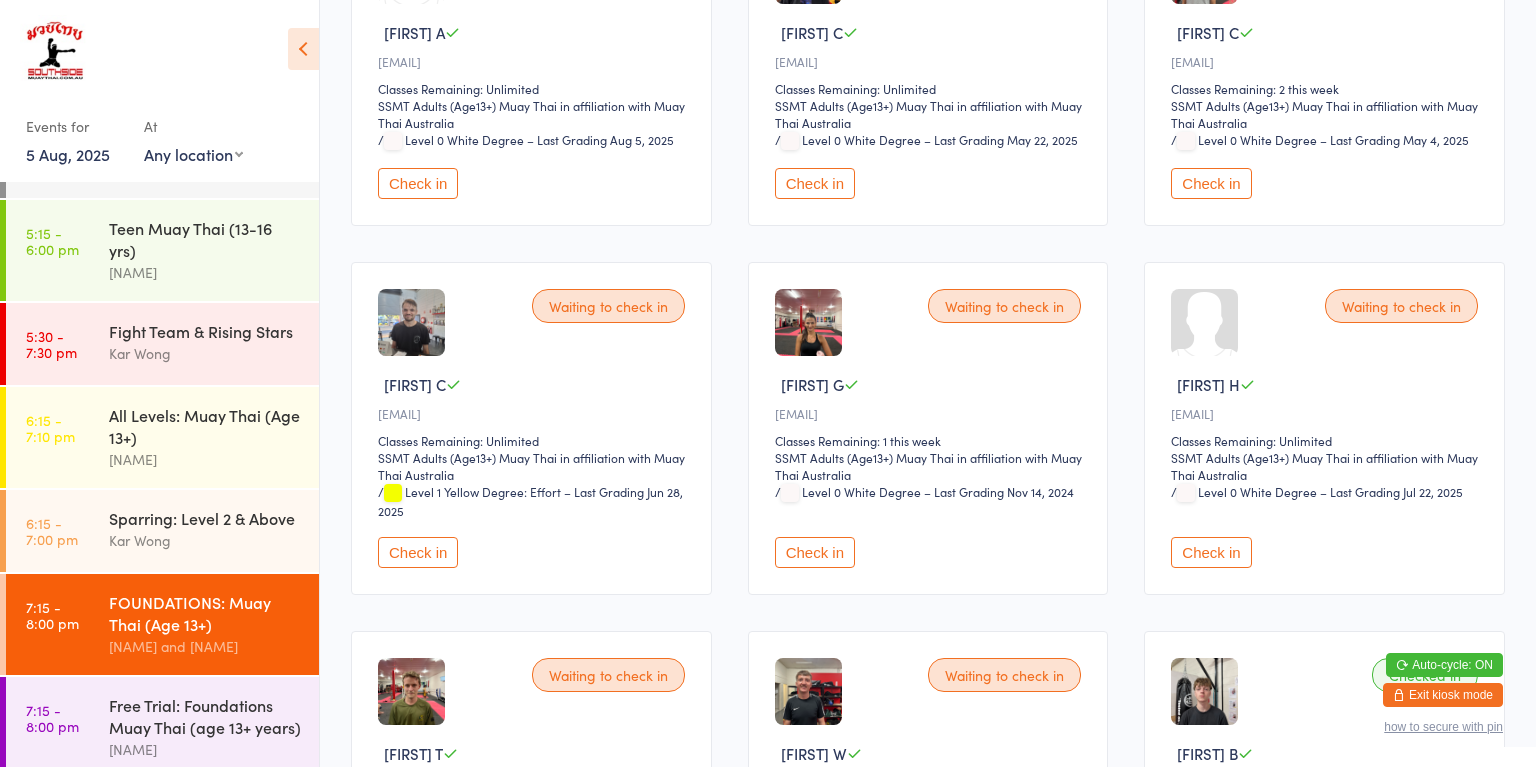 scroll, scrollTop: 0, scrollLeft: 0, axis: both 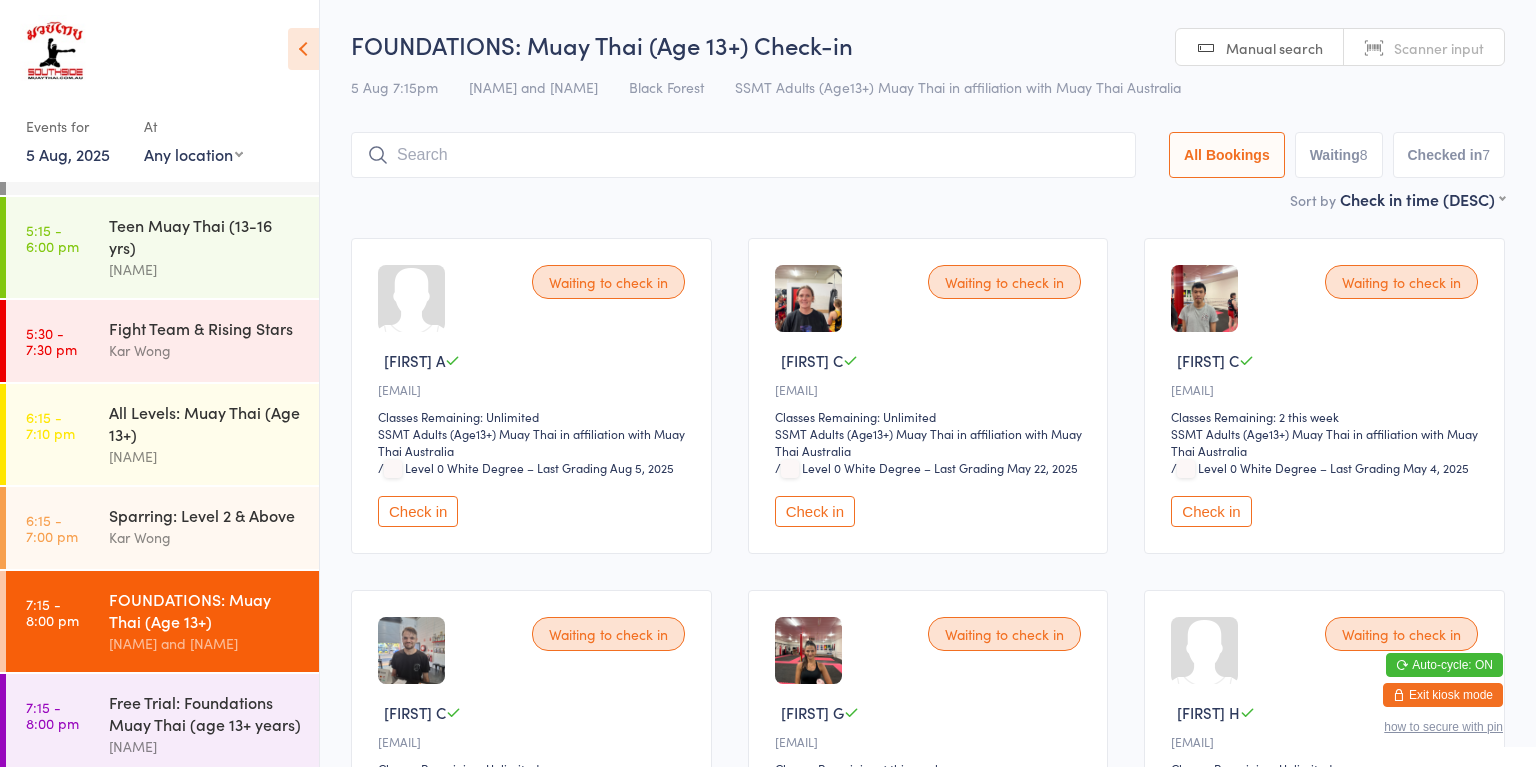 click on "[NAME]" at bounding box center (205, 746) 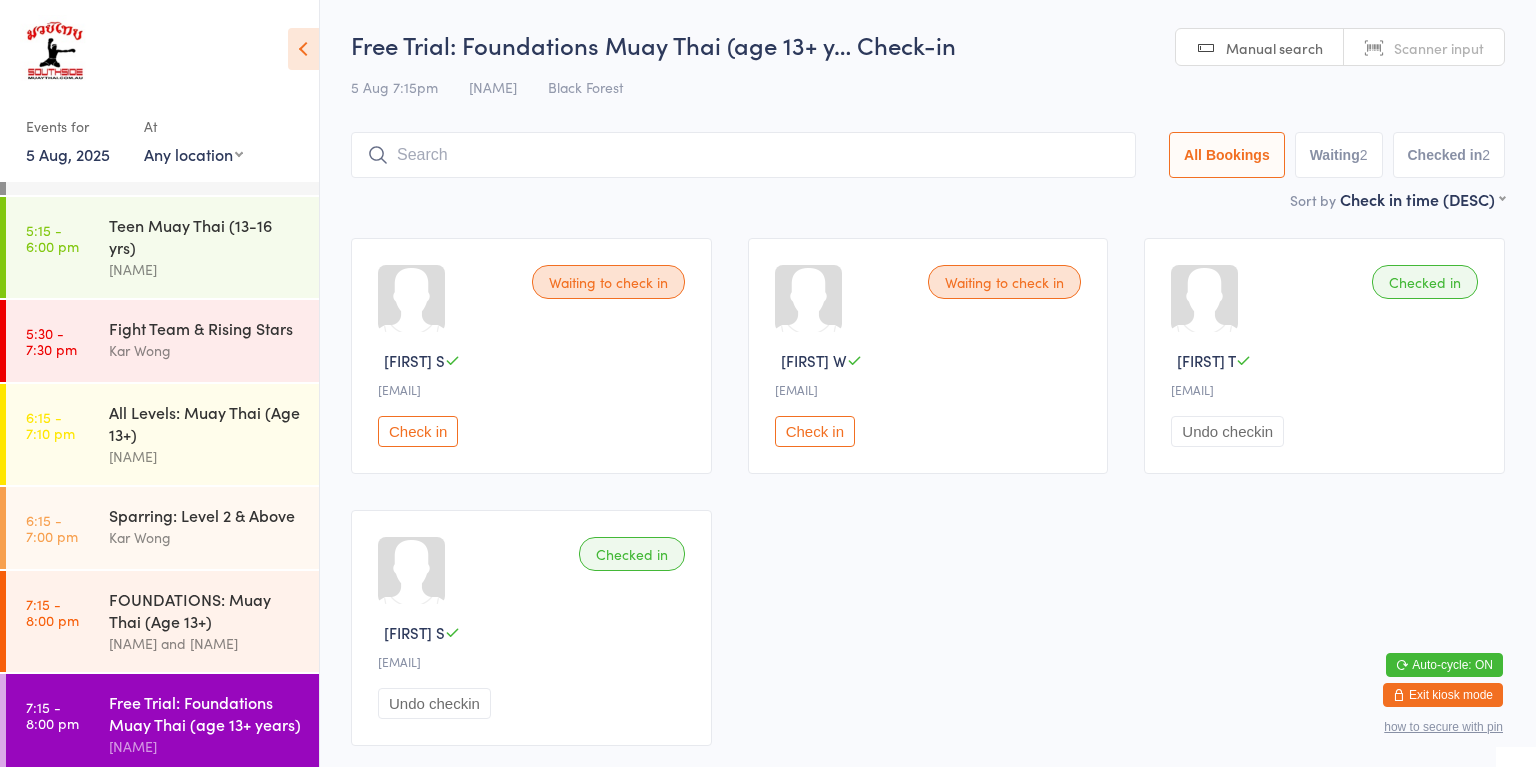 click on "7:15 - 8:00 pm FOUNDATIONS: Muay Thai (Age 13+) [NAME] and [NAME]" at bounding box center [162, 621] 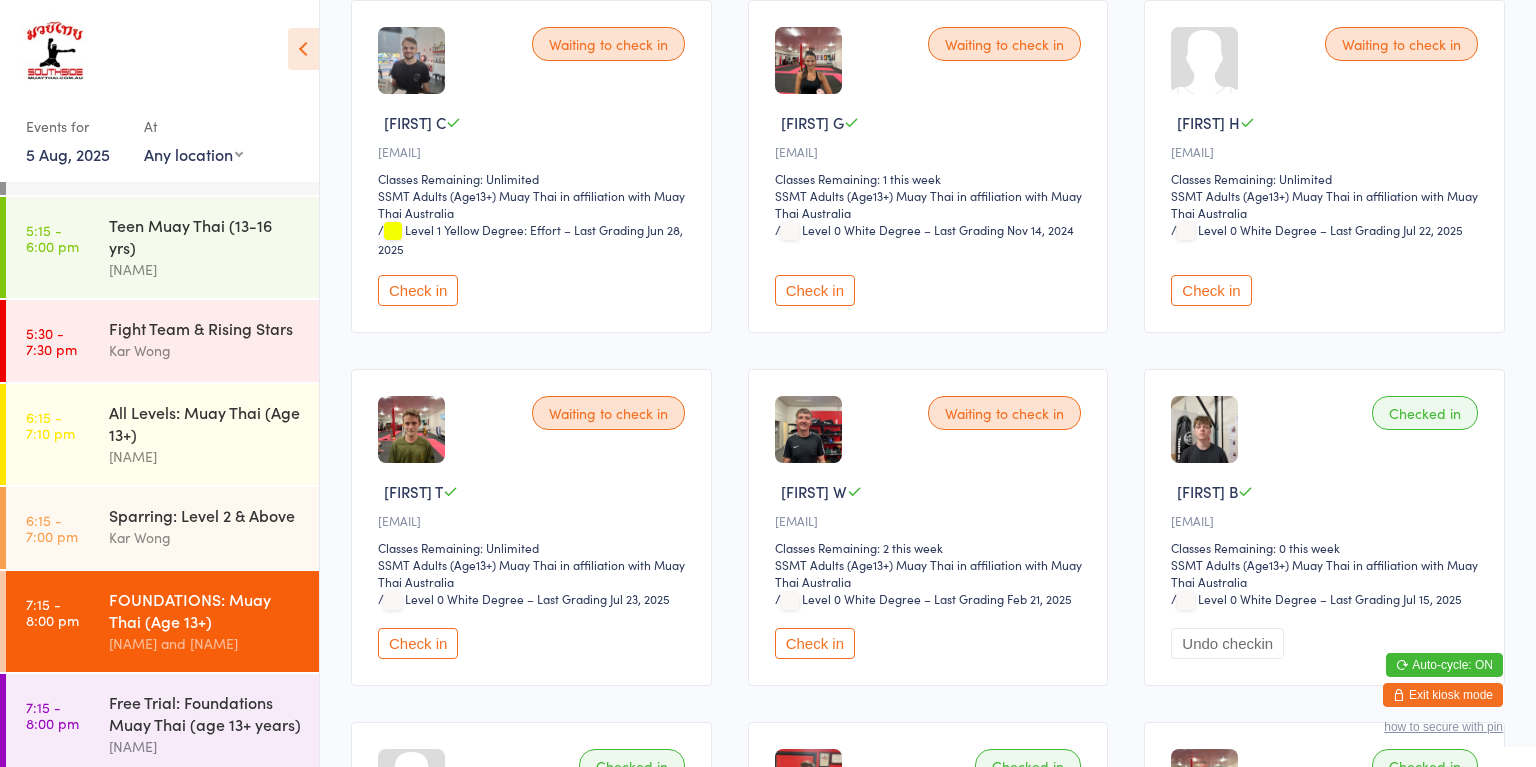 scroll, scrollTop: 670, scrollLeft: 0, axis: vertical 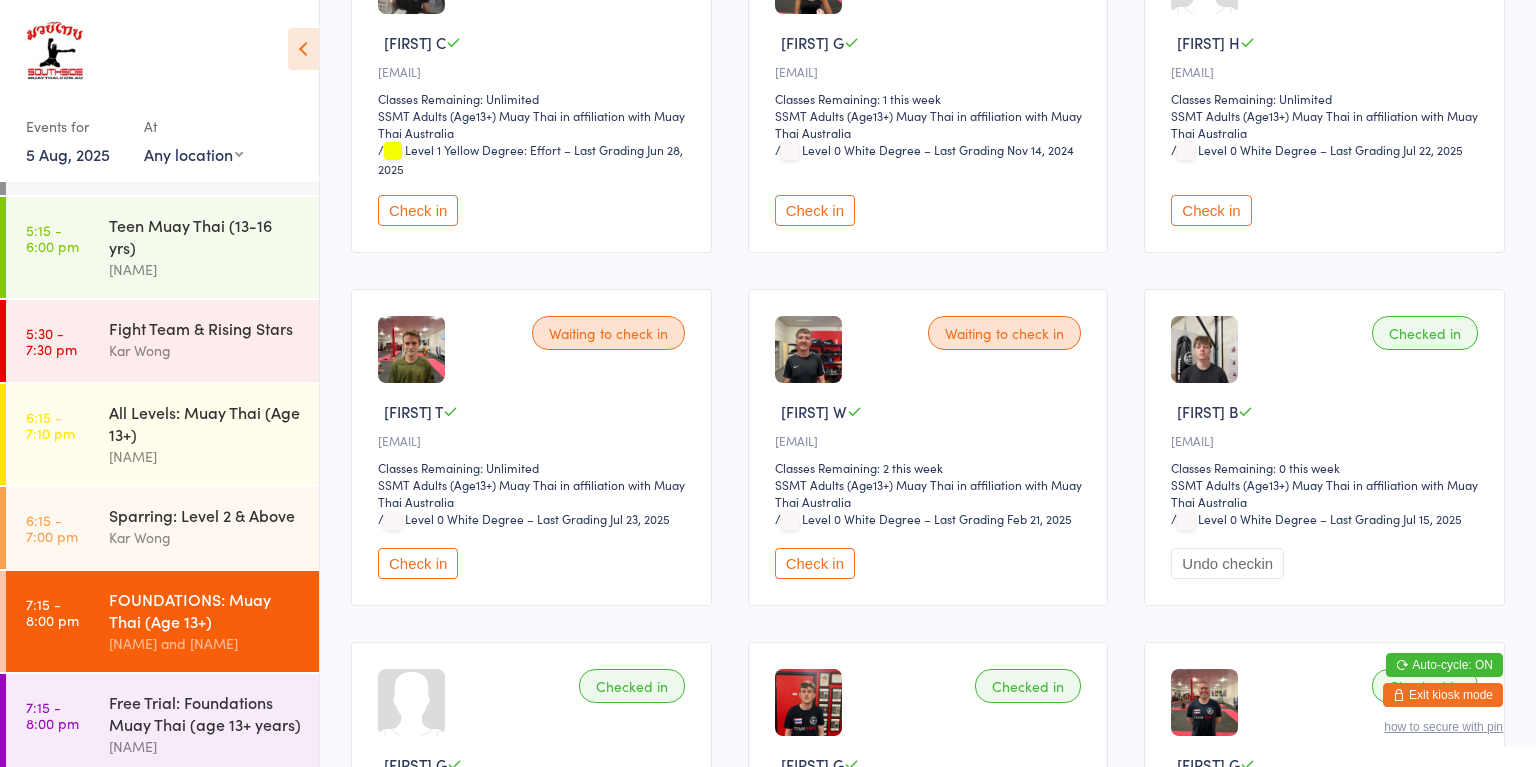 click on "Check in" at bounding box center (418, 563) 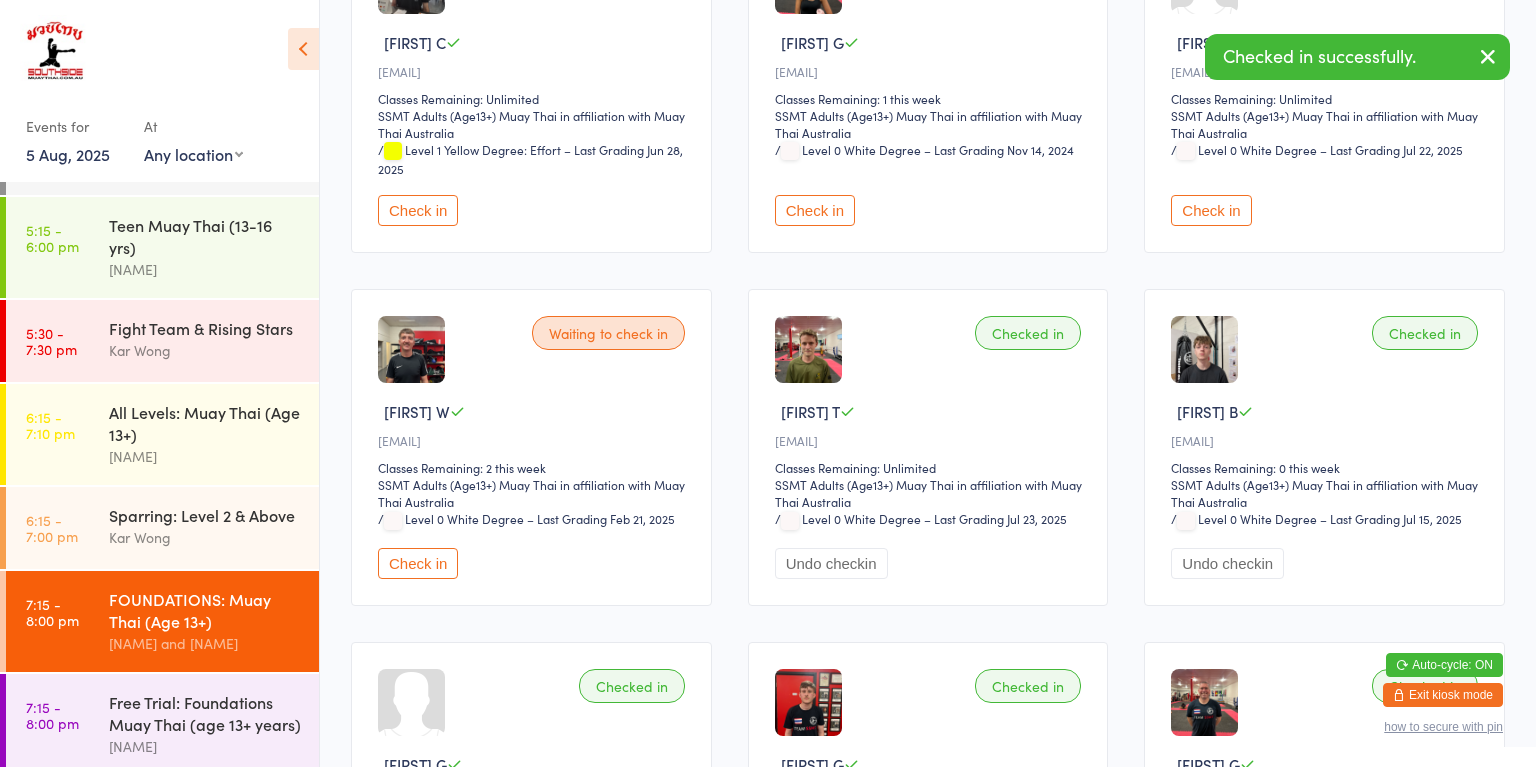 click on "7:15 - 8:00 pm" at bounding box center [52, 715] 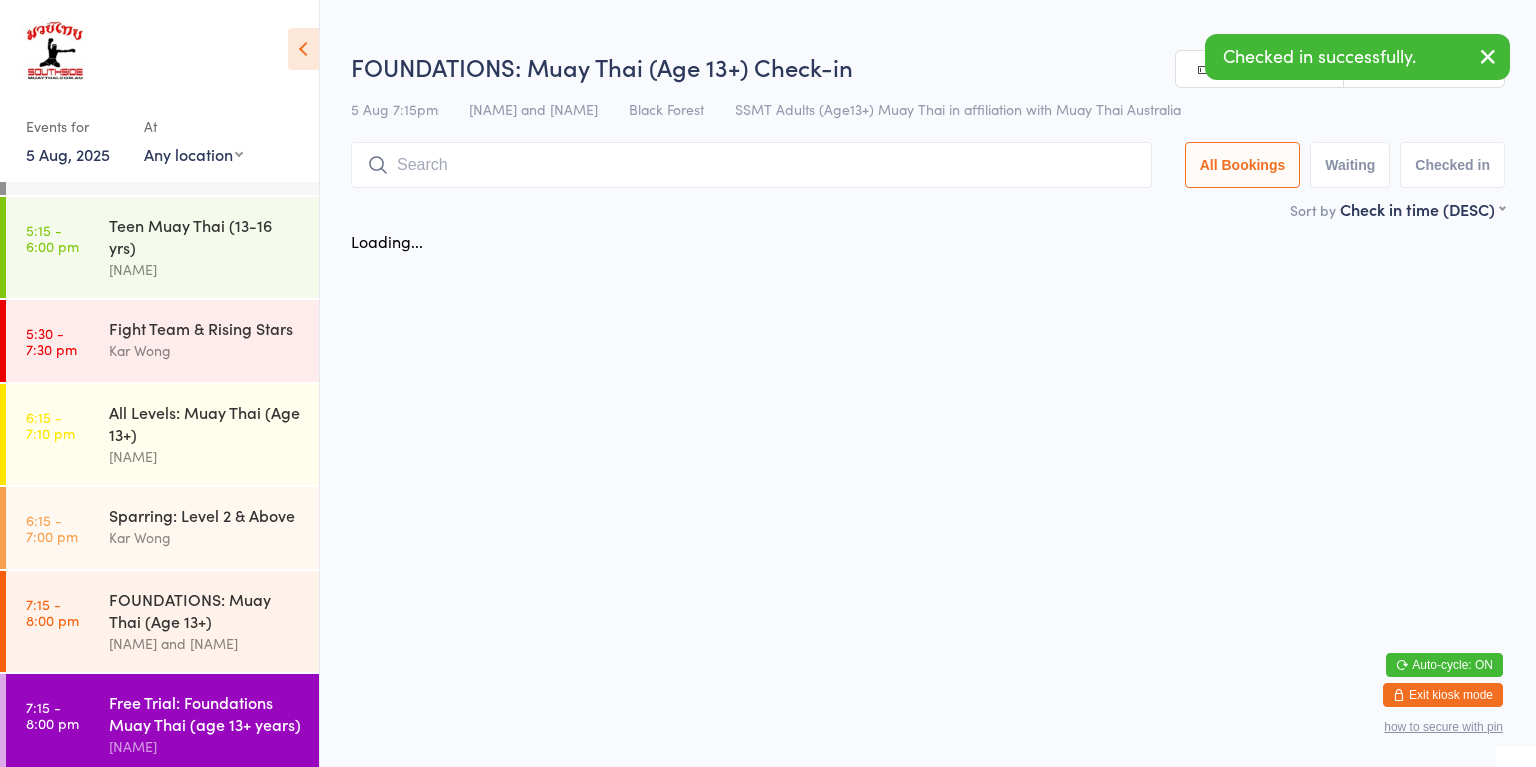 scroll, scrollTop: 0, scrollLeft: 0, axis: both 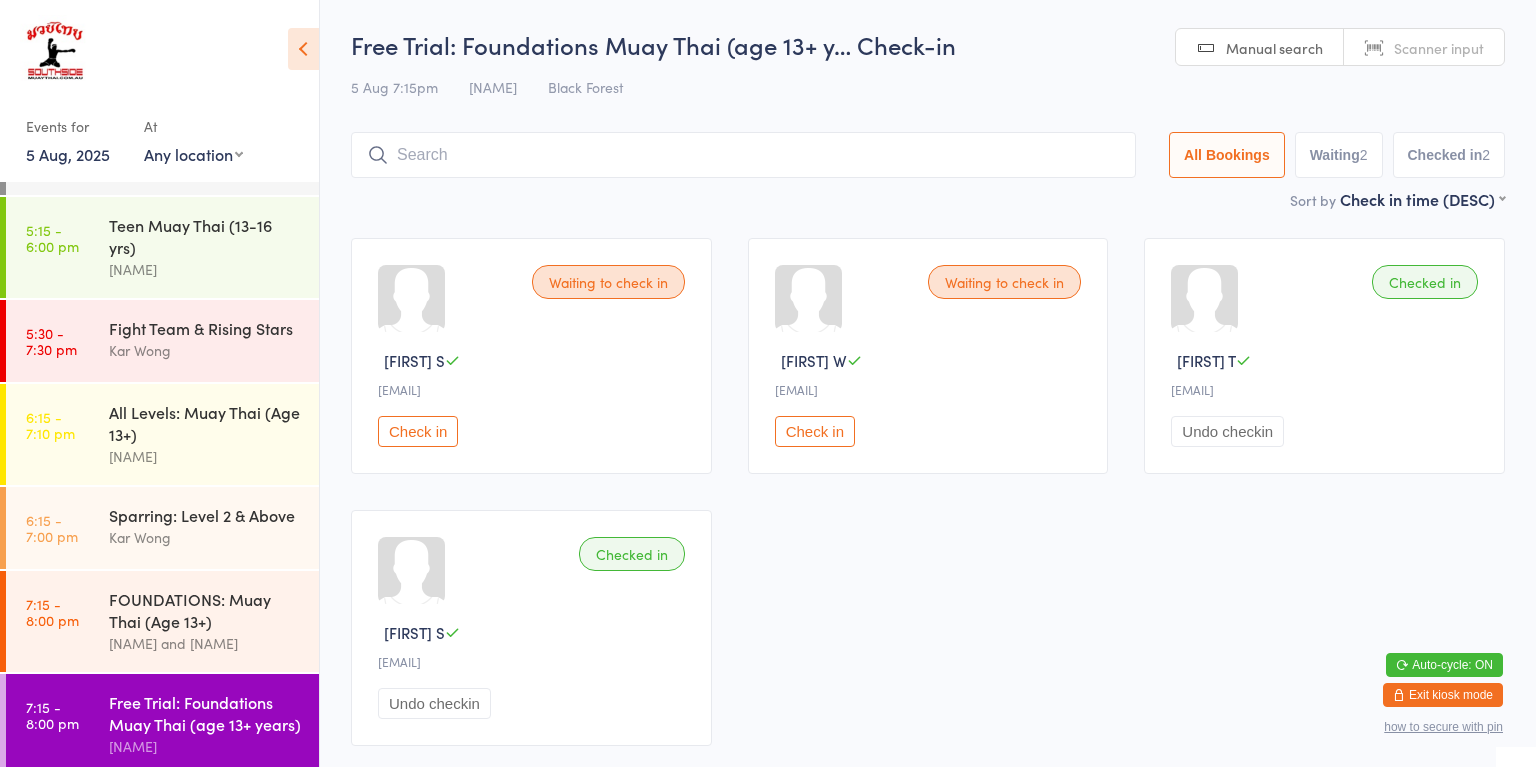 click on "Check in" at bounding box center (815, 431) 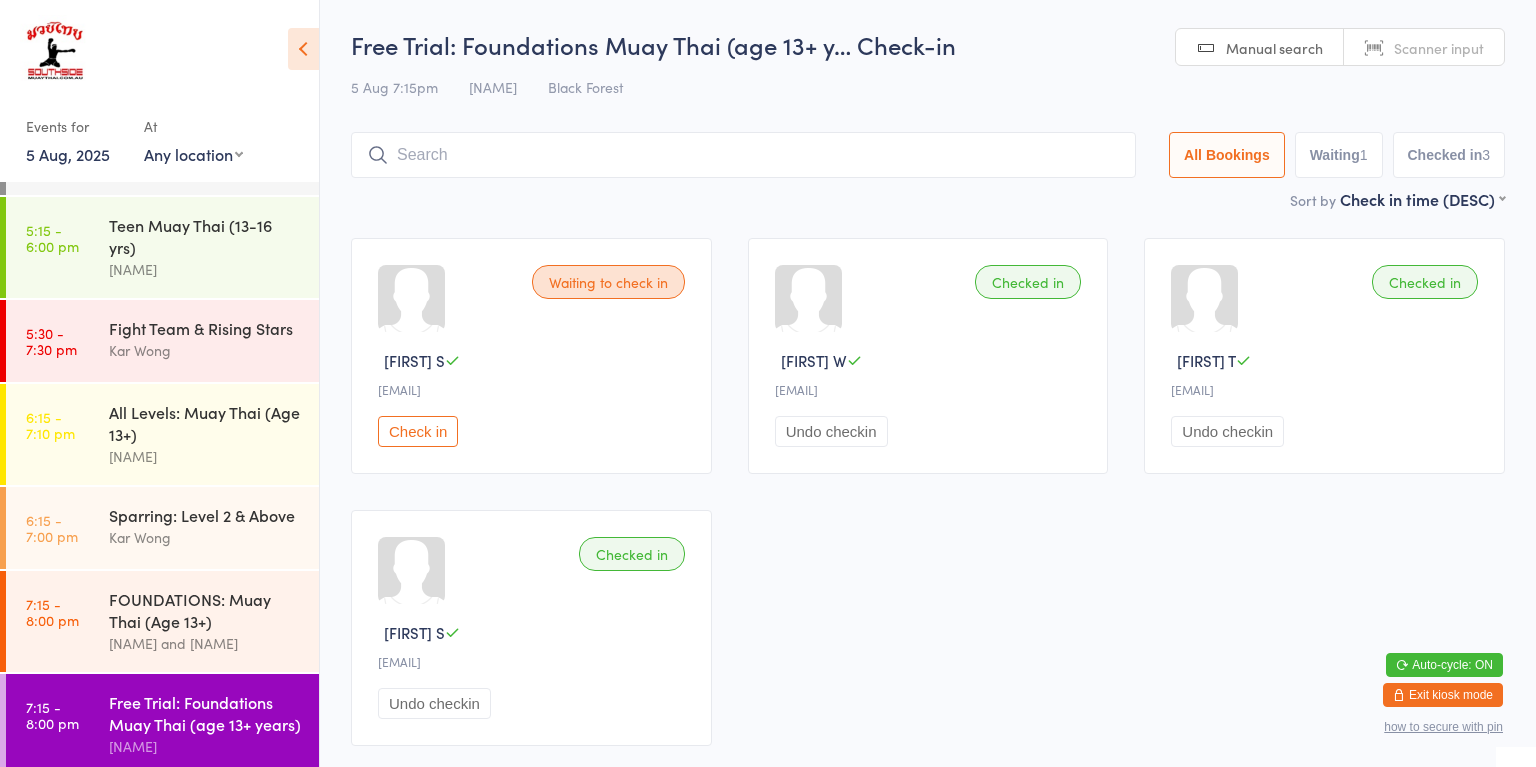 click on "FOUNDATIONS: Muay Thai (Age 13+)" at bounding box center [205, 610] 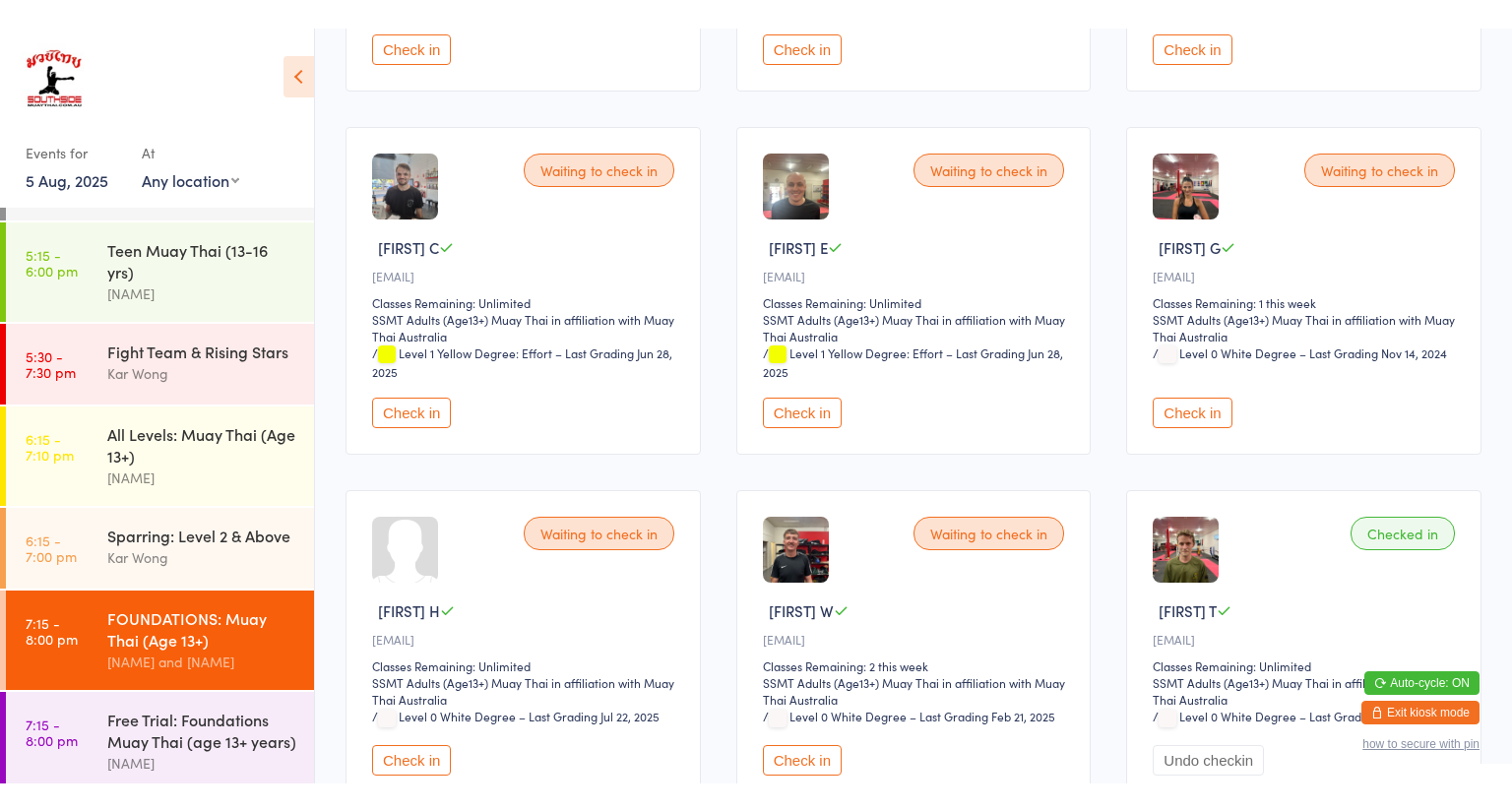 scroll, scrollTop: 479, scrollLeft: 0, axis: vertical 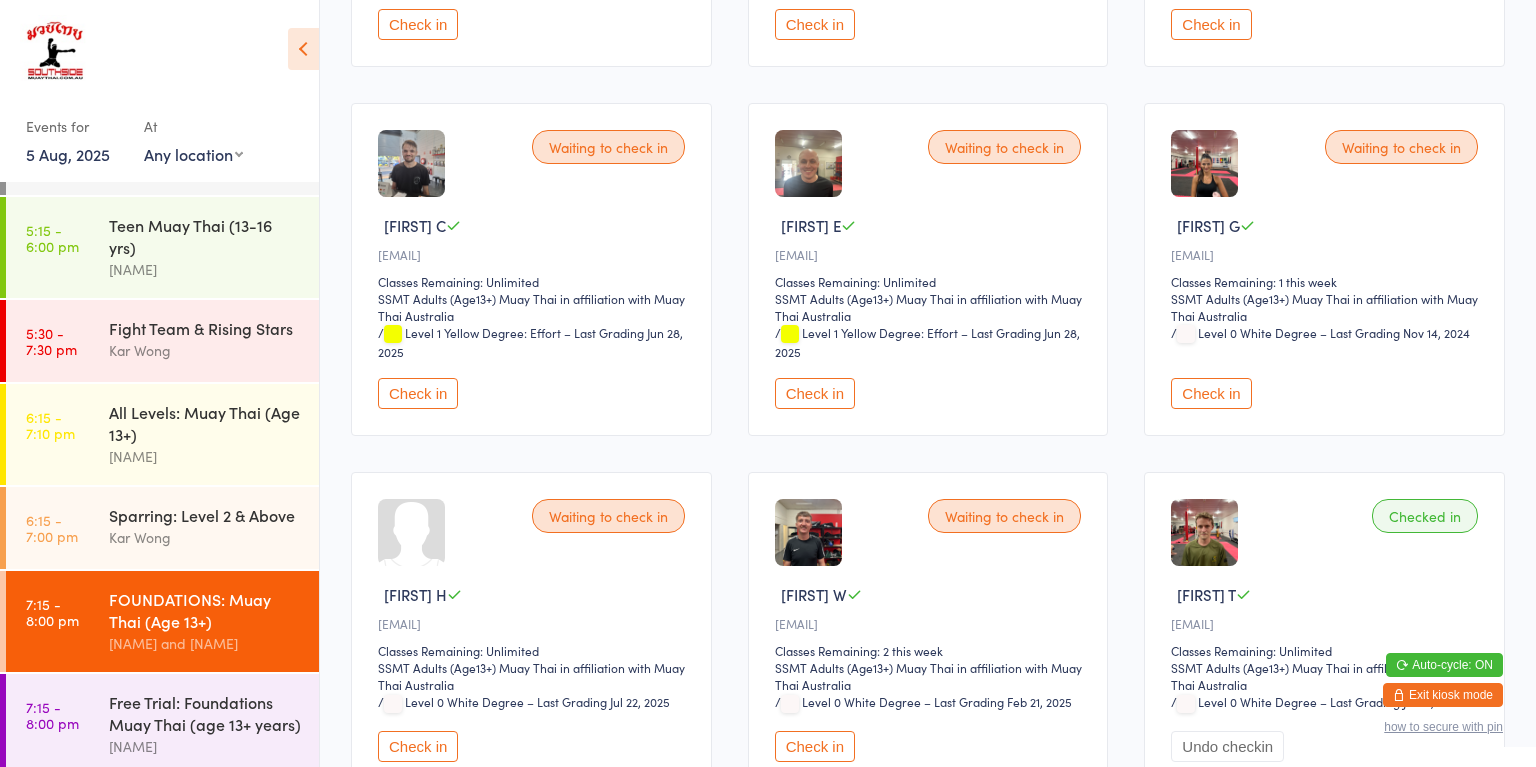 click on "Check in" at bounding box center [815, 393] 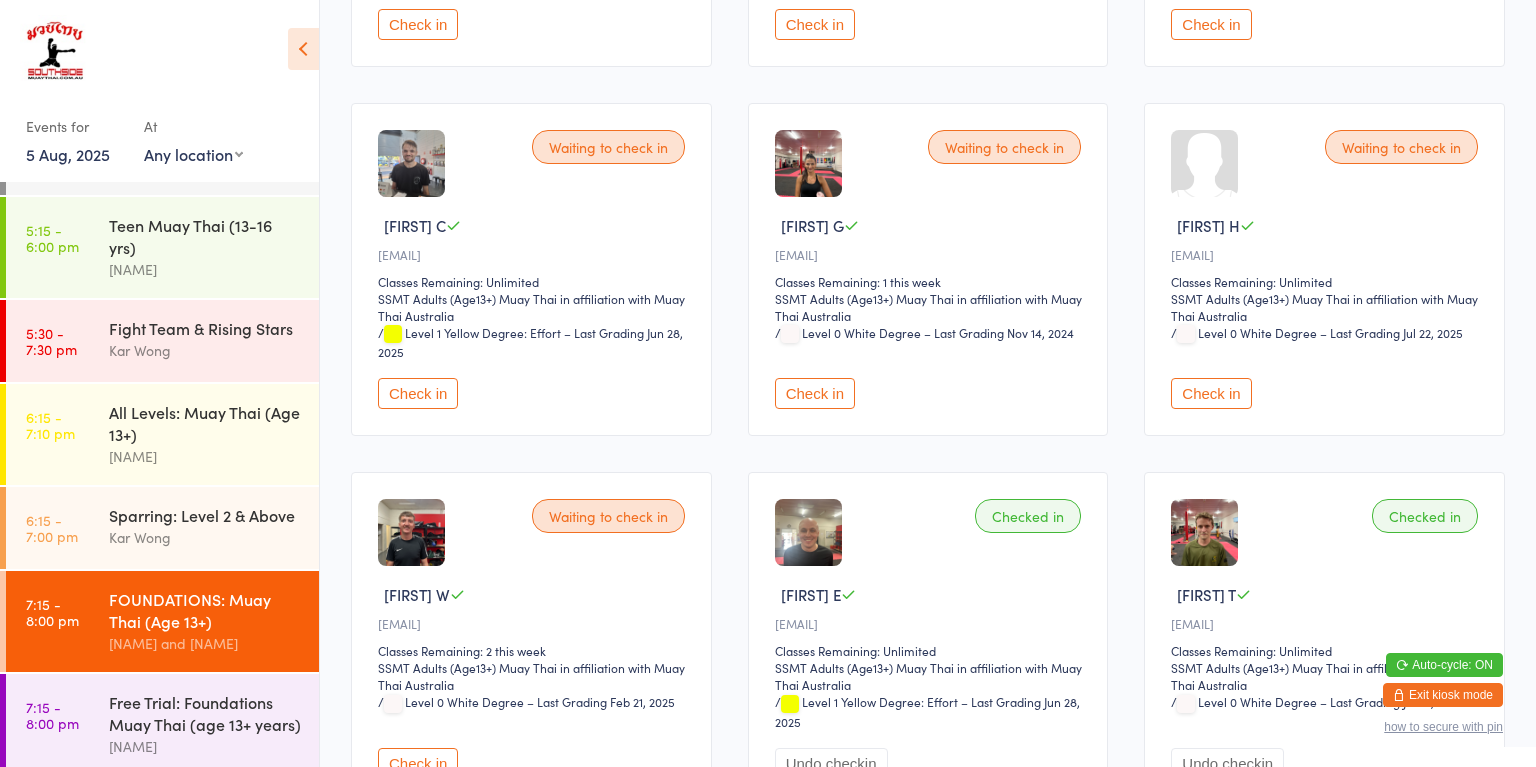 click on "Check in" at bounding box center (1211, 393) 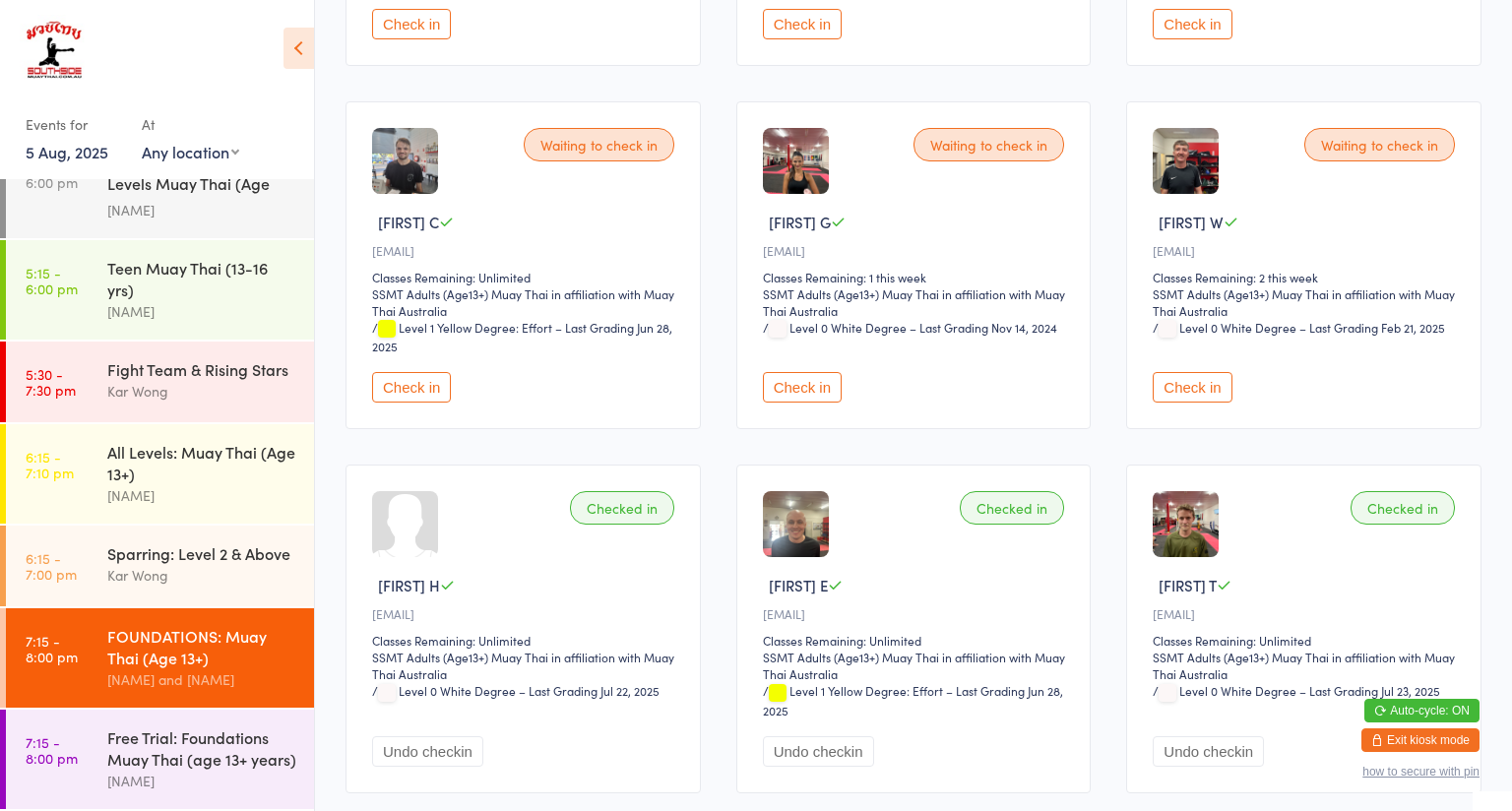 scroll, scrollTop: 504, scrollLeft: 0, axis: vertical 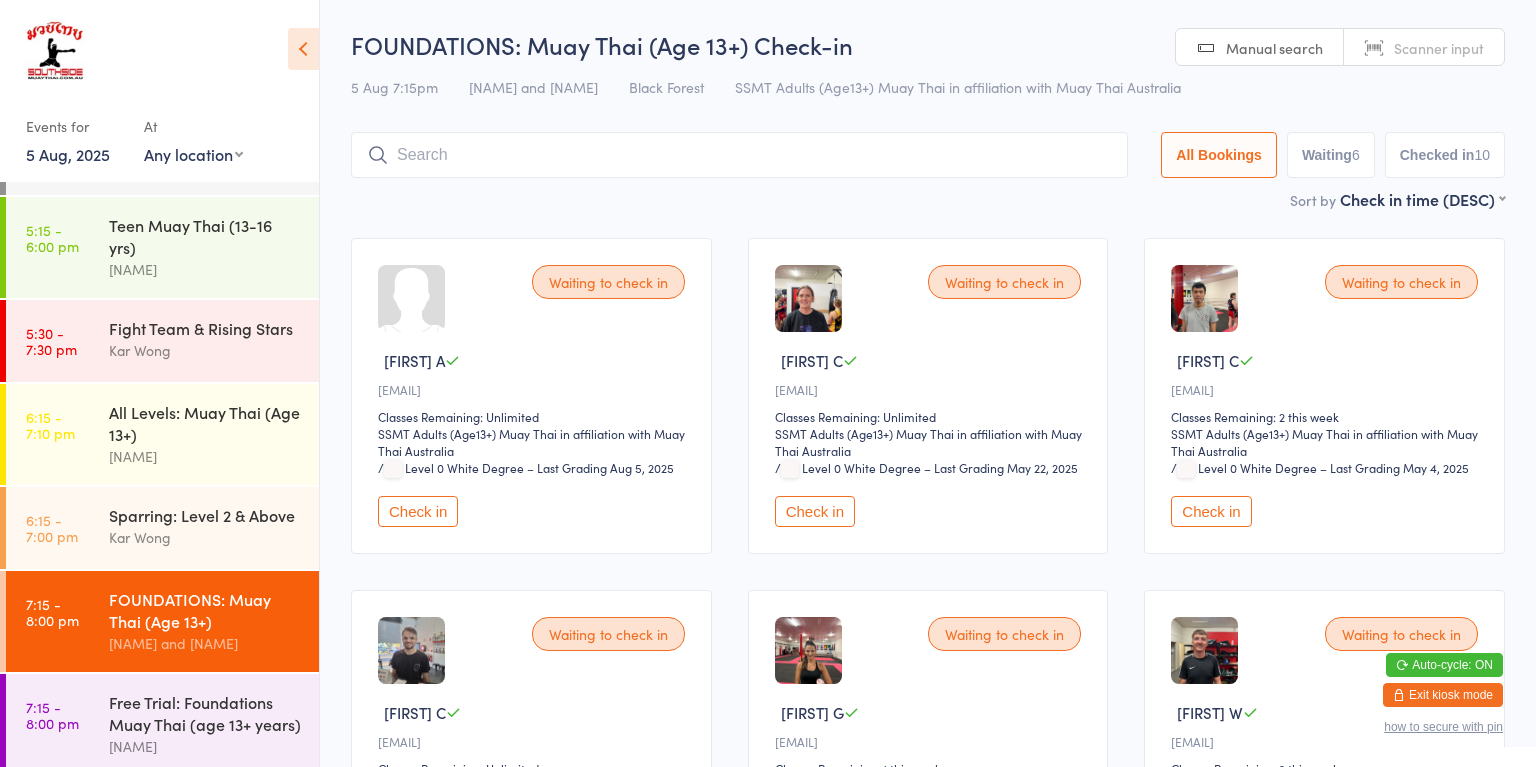 click on "Check in" at bounding box center [418, 511] 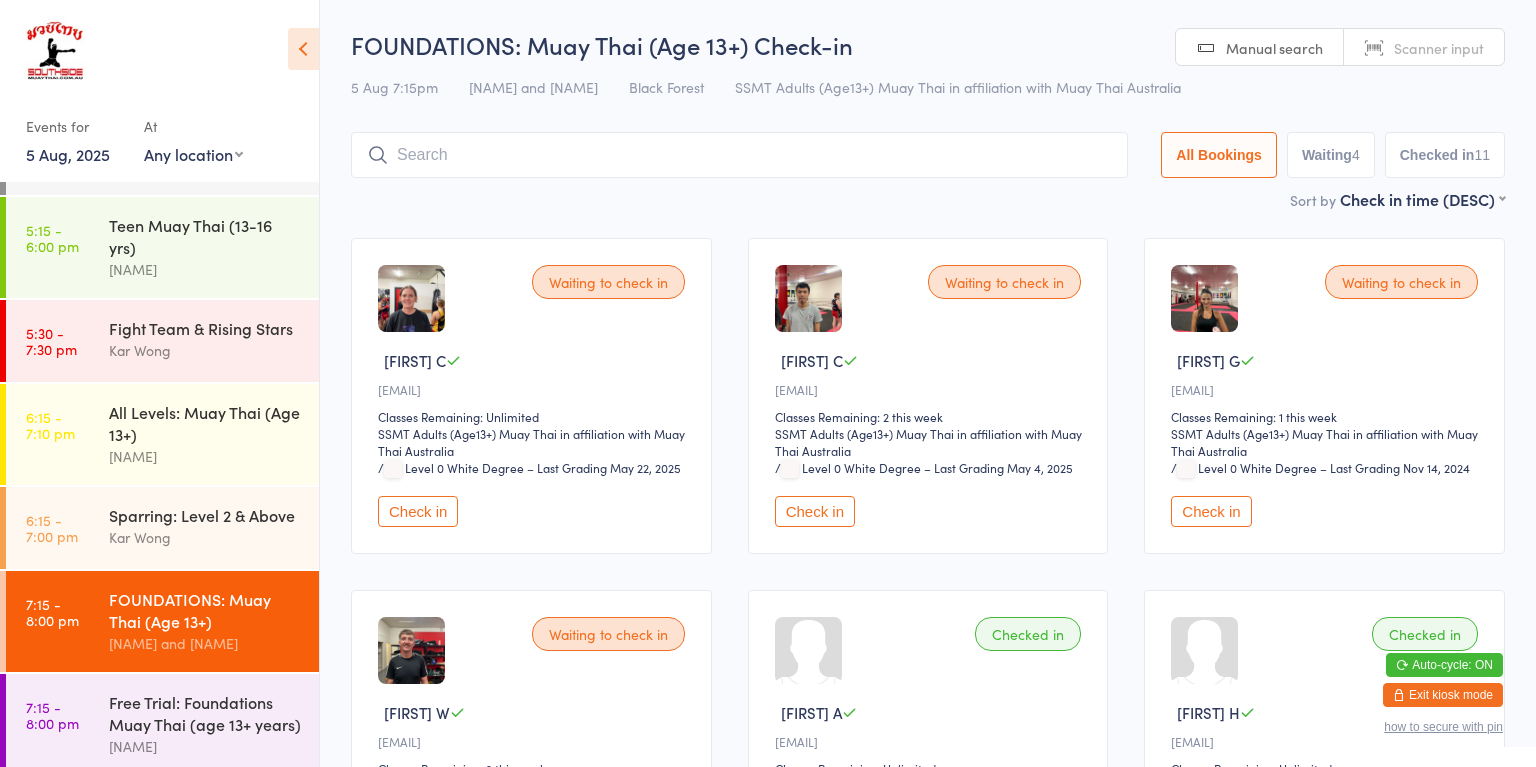 click on "Check in" at bounding box center [1211, 511] 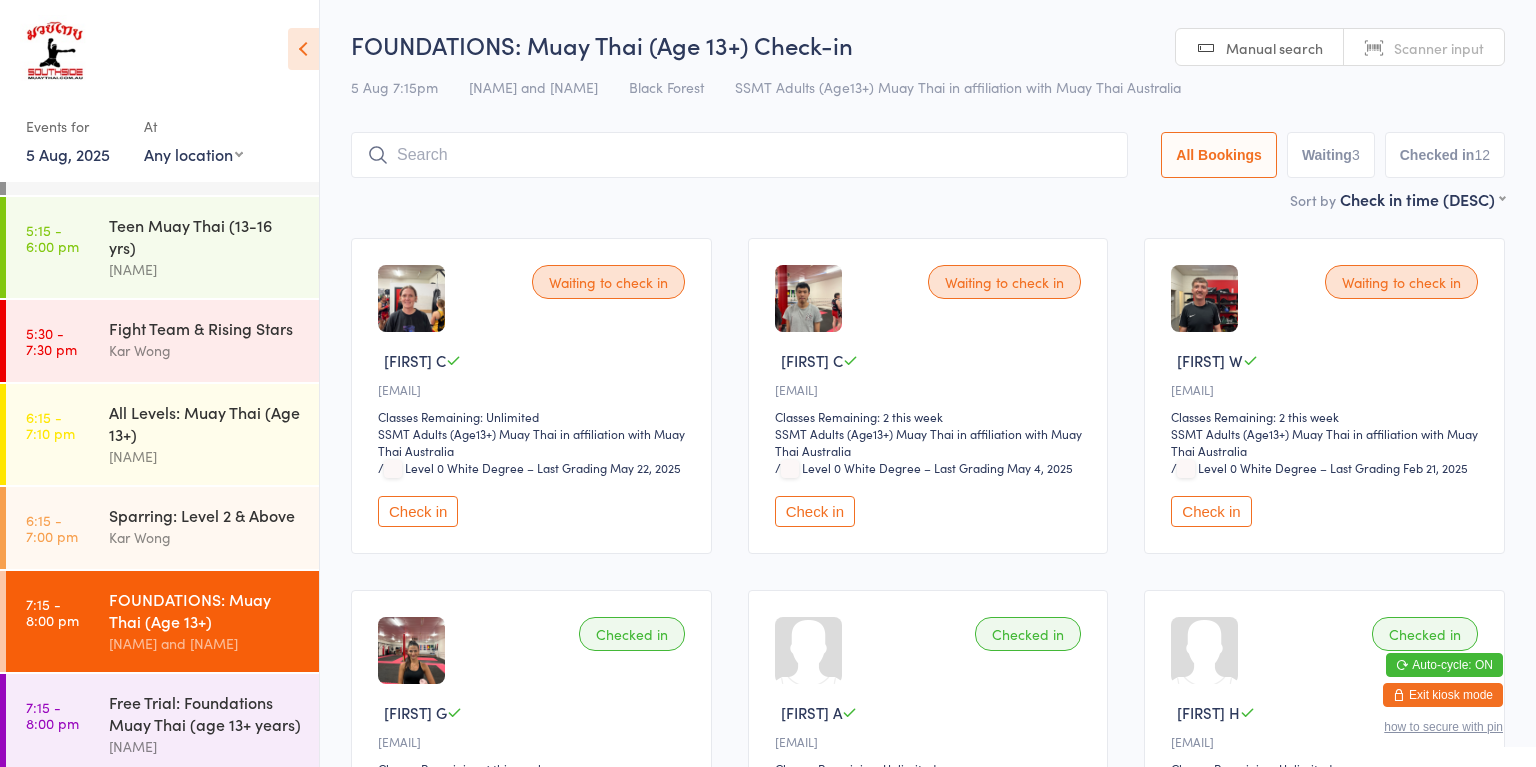 click on "Check in" at bounding box center (418, 511) 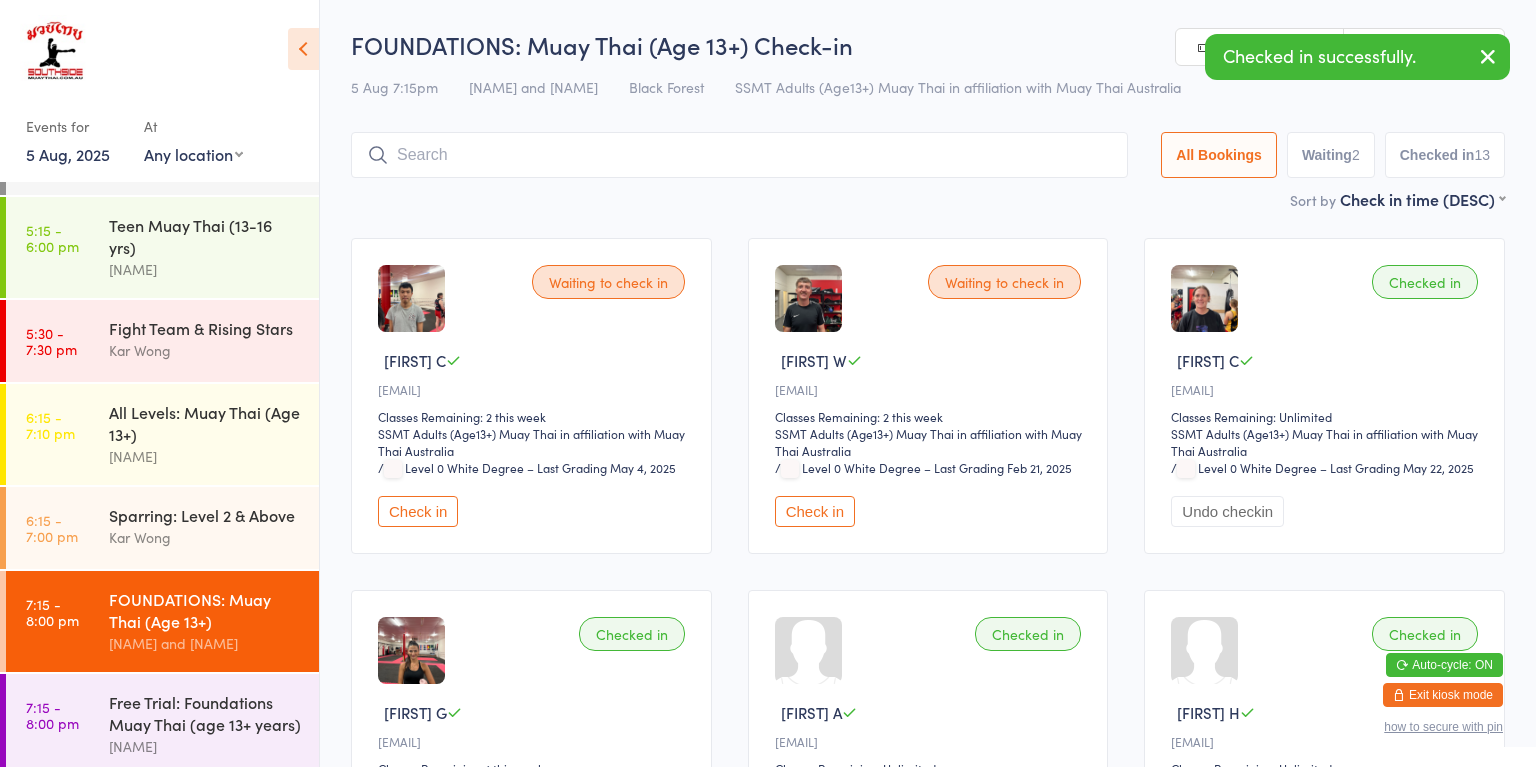 click on "Waiting to check in [FIRST] C  [EMAIL] Classes Remaining: 2 this week SSMT Adults (Age13+)  Muay Thai in affiliation with Muay Thai Australia  SSMT Adults (Age13+)  Muay Thai in affiliation with Muay Thai Australia   /  Level 0 White Degree – Last Grading May 4, 2025   Check in" at bounding box center (531, 396) 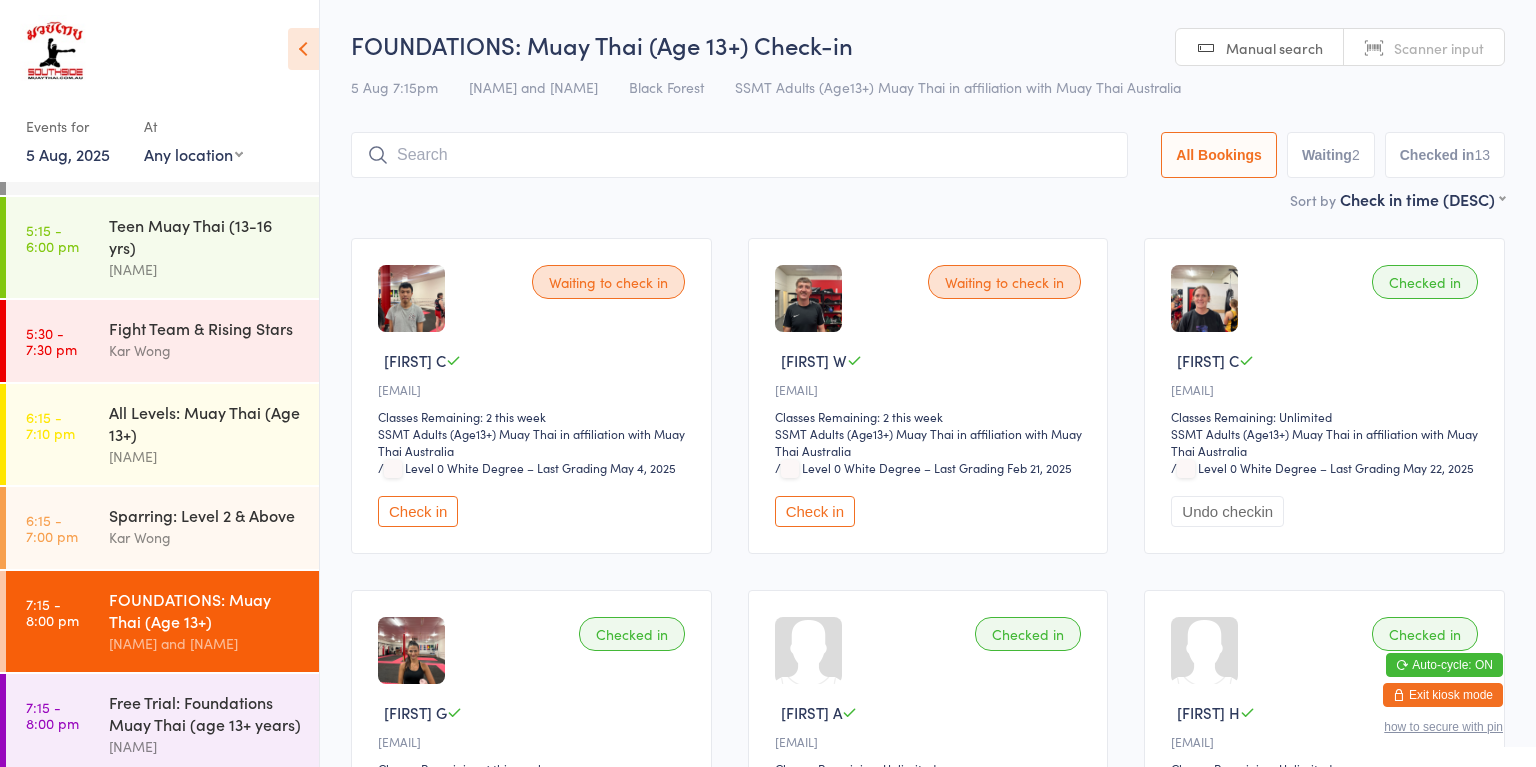 click on "Check in" at bounding box center (418, 511) 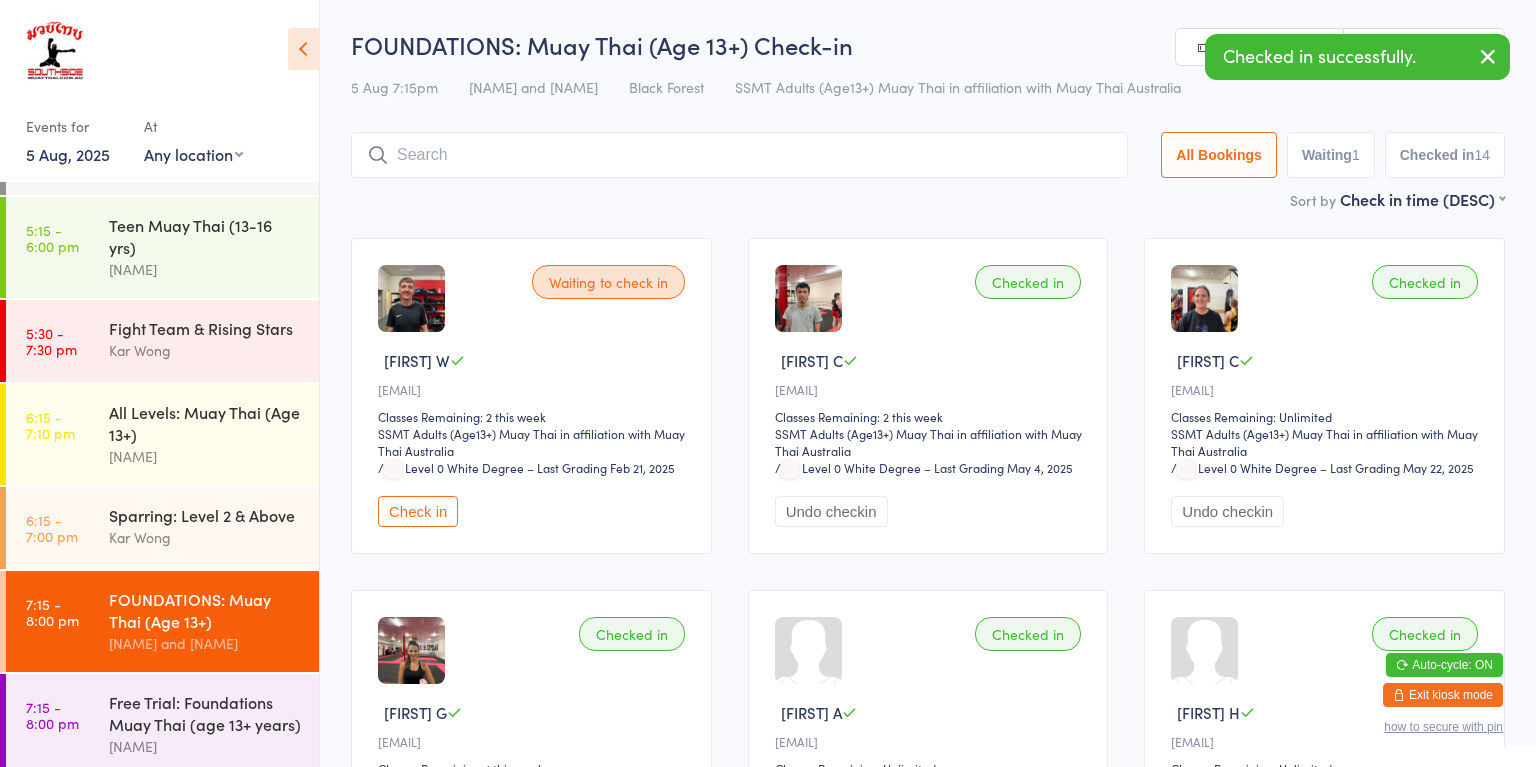 click at bounding box center [739, 155] 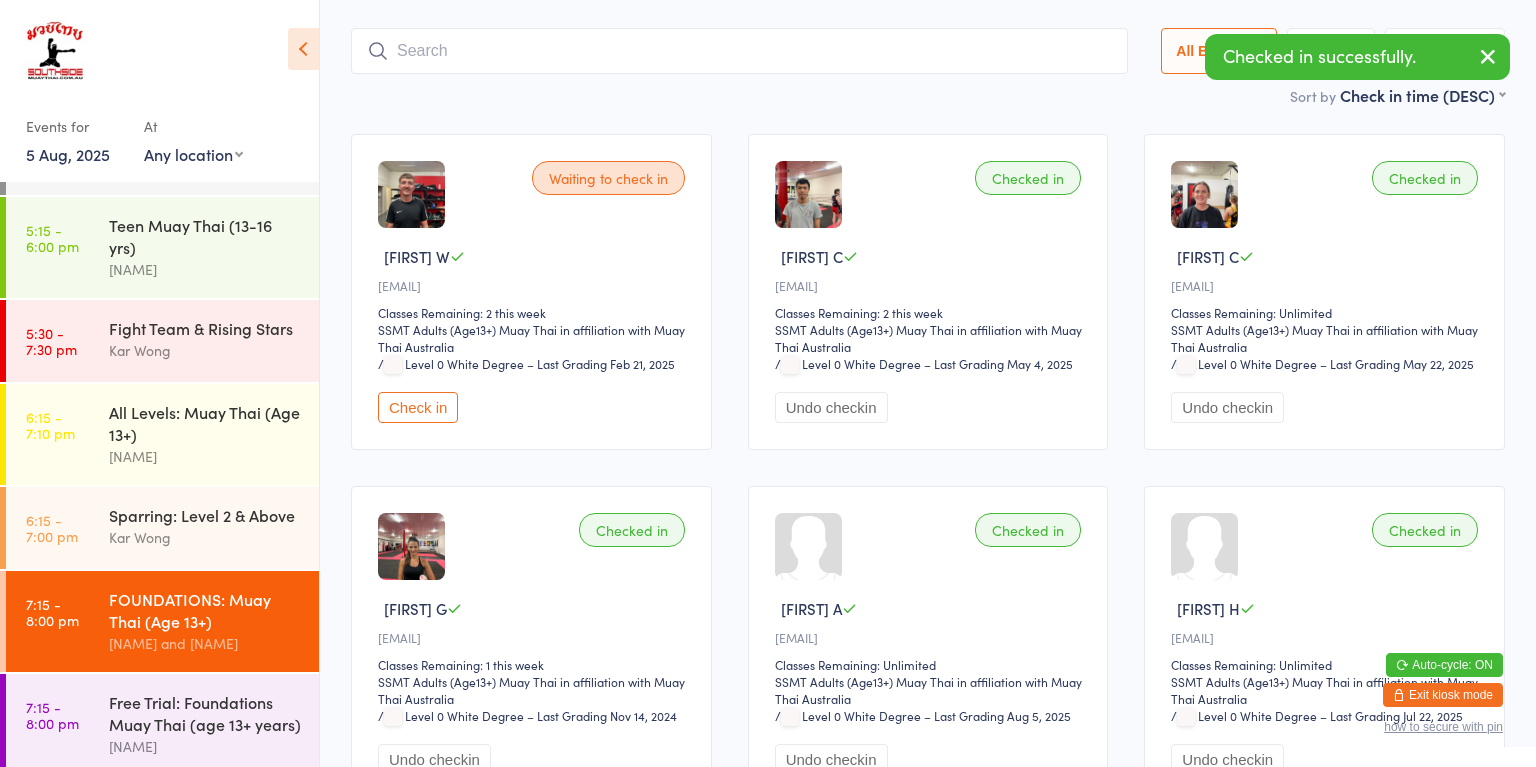 scroll, scrollTop: 132, scrollLeft: 0, axis: vertical 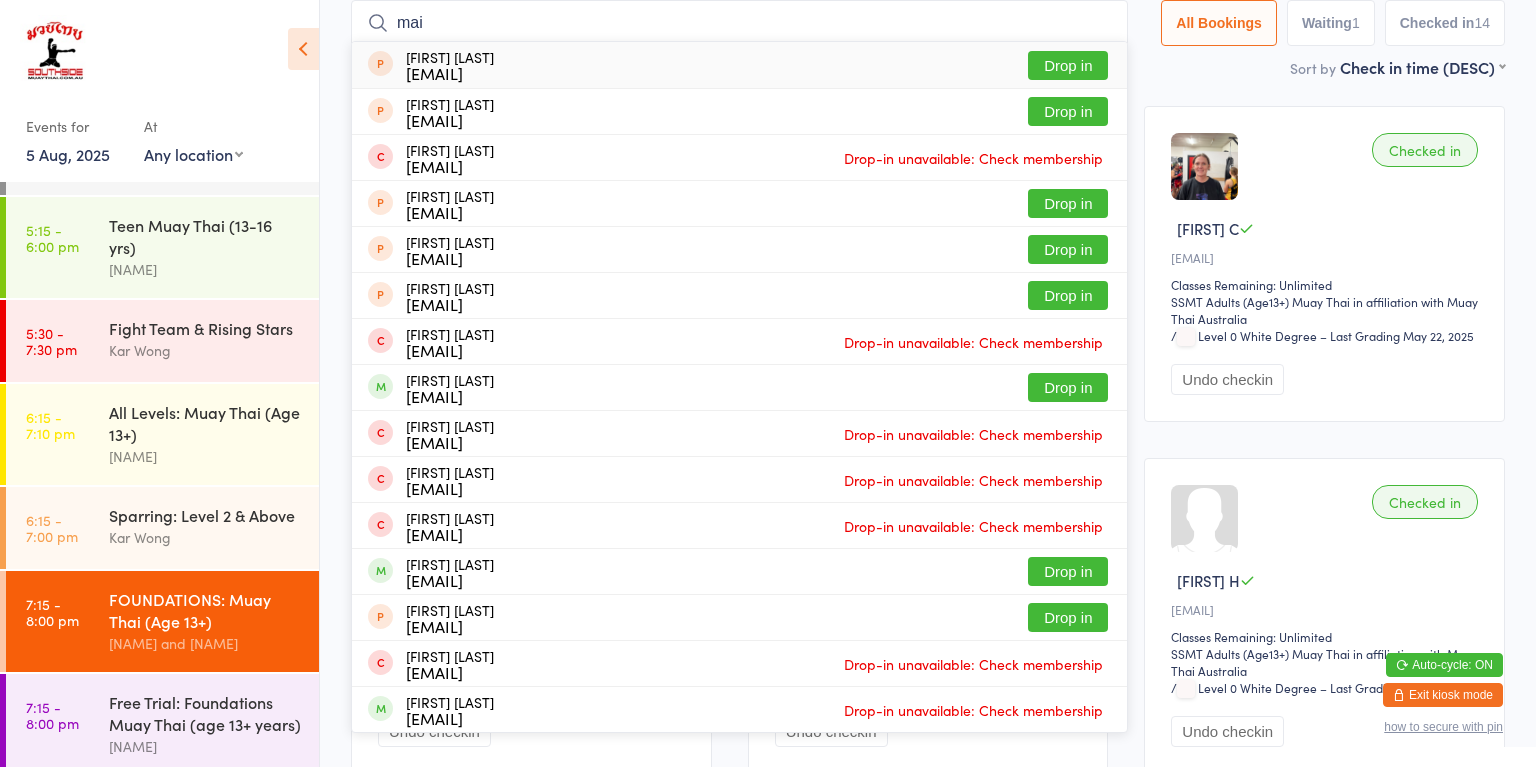 type on "mai" 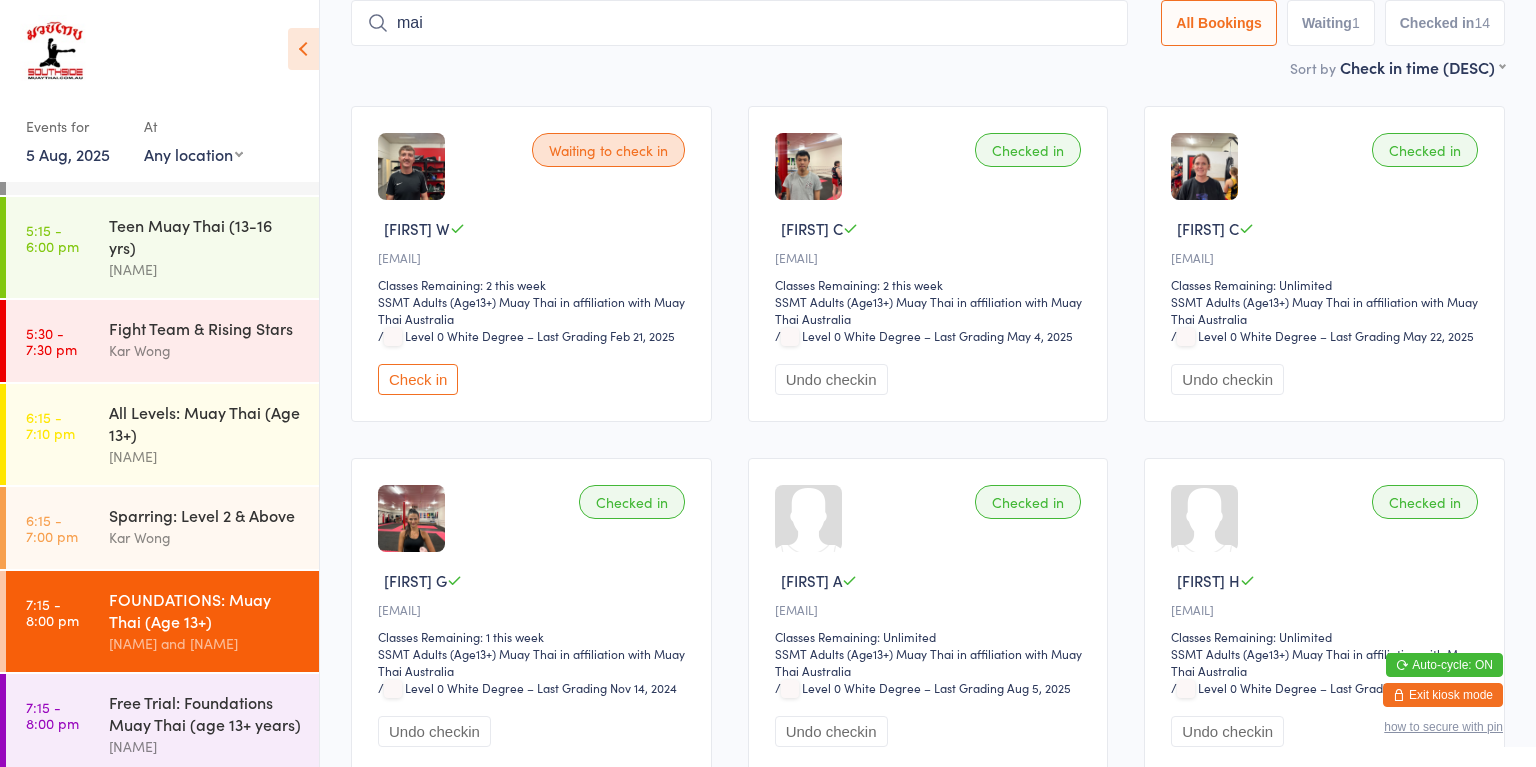 click on "Free Trial:  Foundations Muay Thai (age 13+ years)" at bounding box center [205, 713] 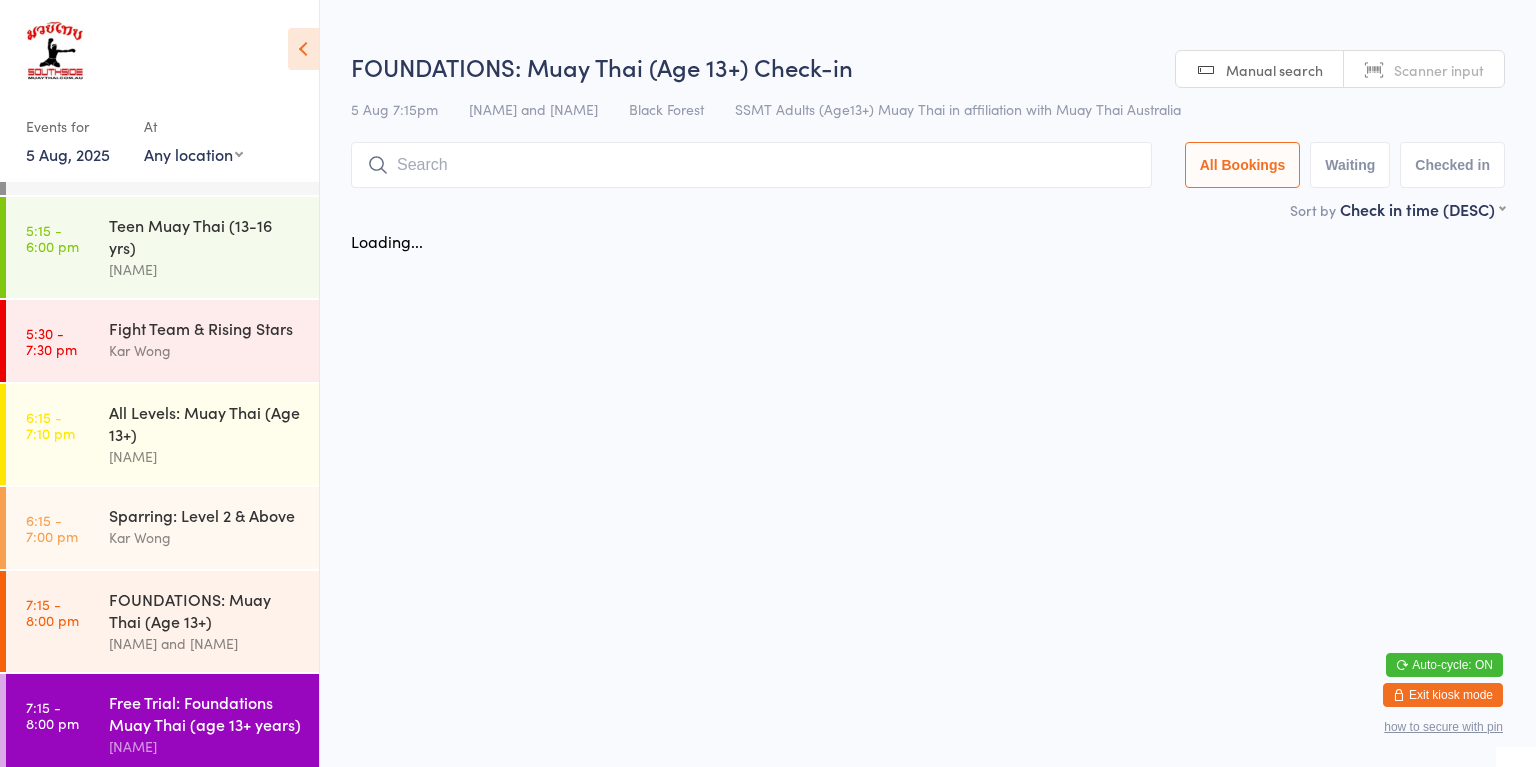 scroll, scrollTop: 0, scrollLeft: 0, axis: both 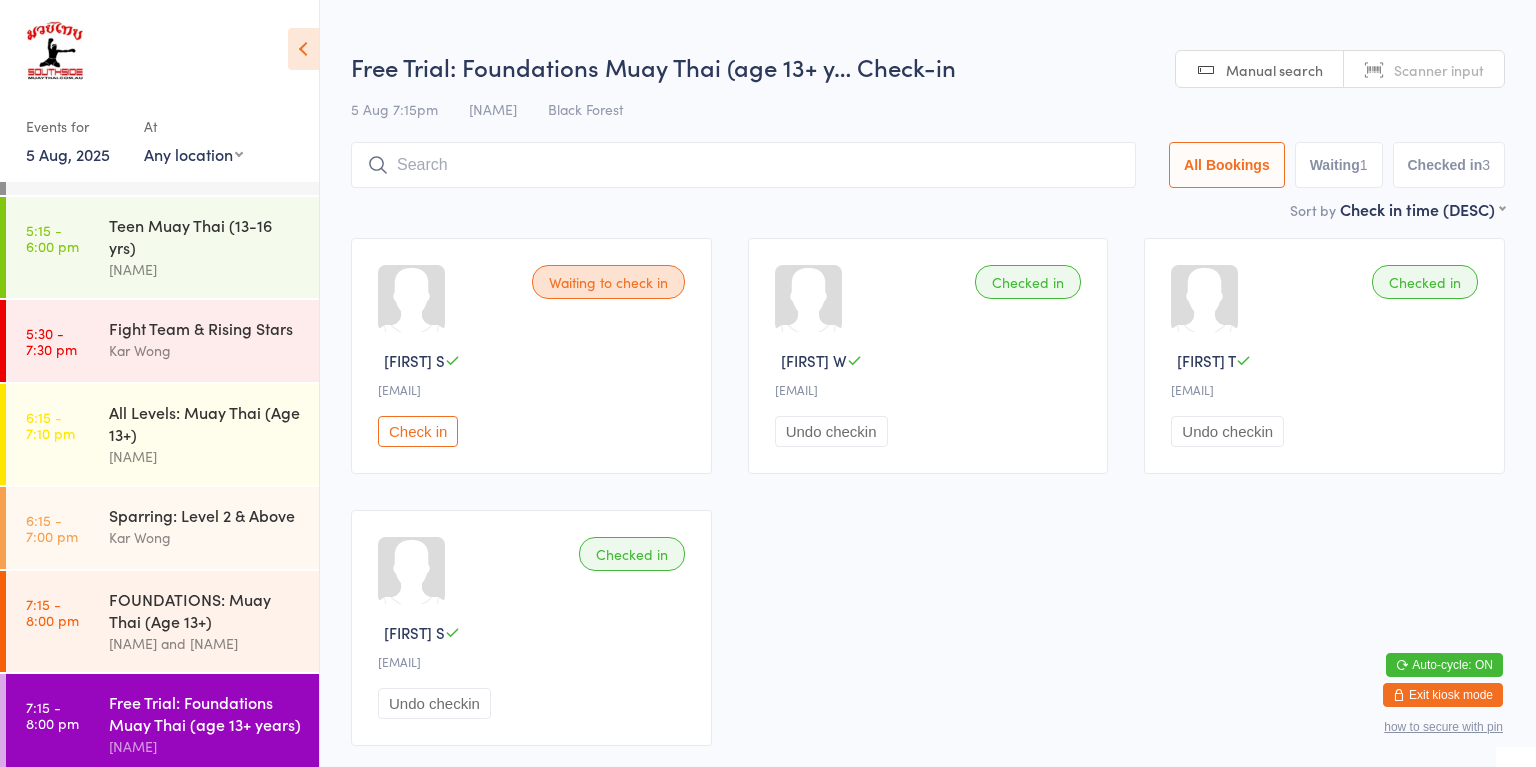 click on "Waiting to check in [FIRST] S  [EMAIL]   Check in Checked in [FIRST] W  [EMAIL]   Undo checkin Checked in [FIRST] T  [EMAIL]   Undo checkin Checked in [FIRST] S  [EMAIL]   Undo checkin" at bounding box center [928, 492] 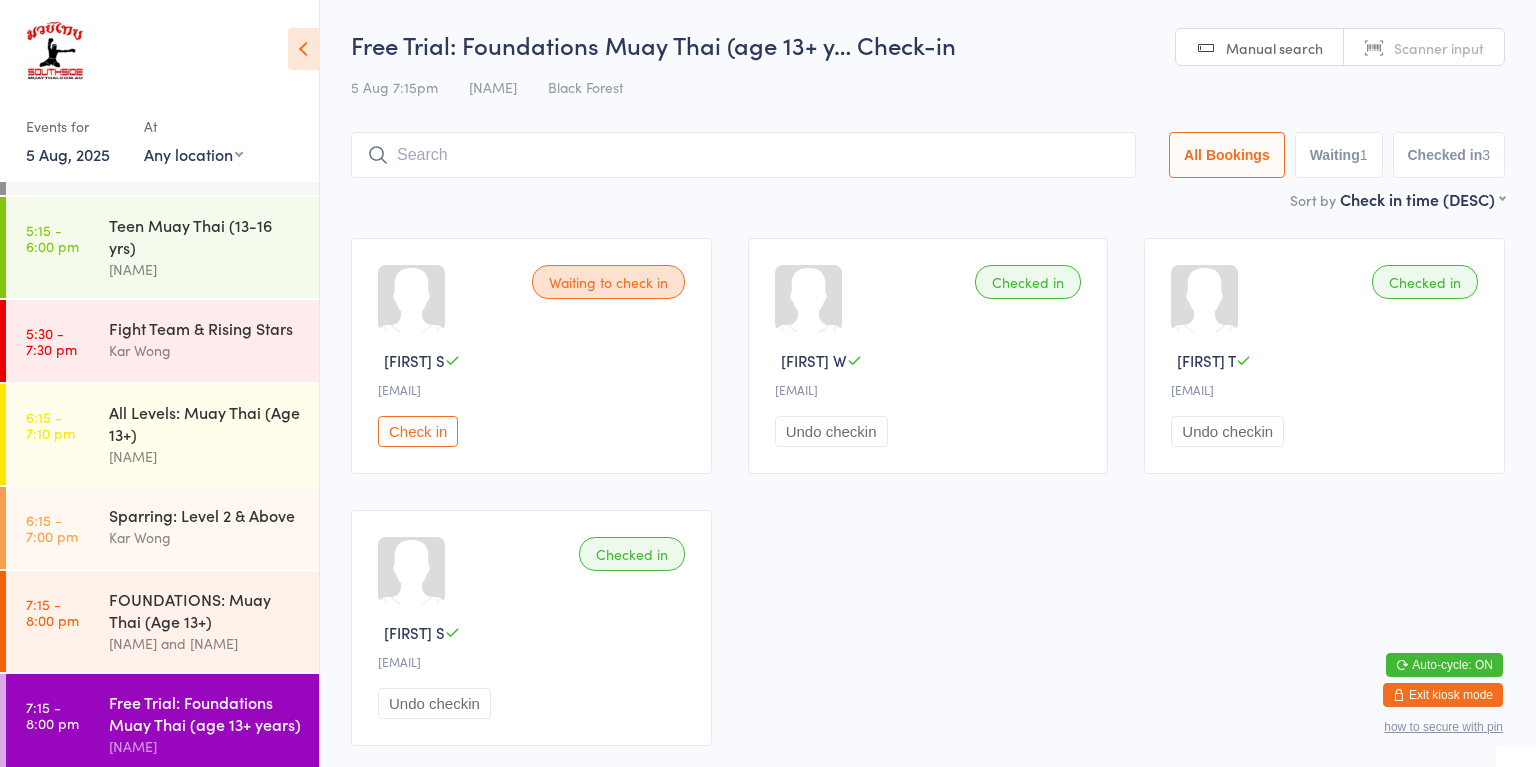 click on "Check in" at bounding box center (418, 431) 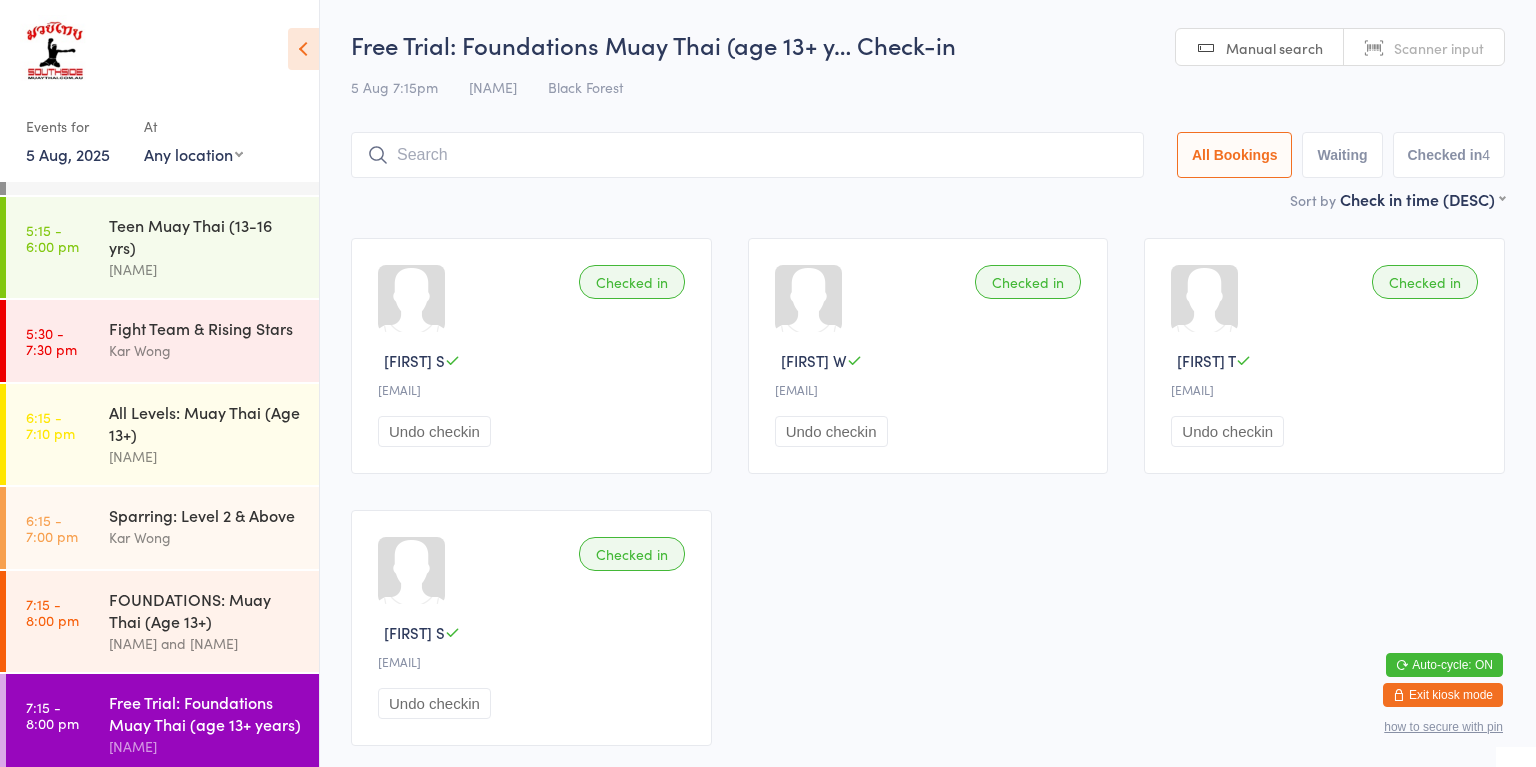 click on "Checked in [FIRST] S  [EMAIL]   Undo checkin Checked in [FIRST] W  [EMAIL]   Undo checkin Checked in [FIRST] T  [EMAIL]   Undo checkin Checked in [FIRST] S  [EMAIL]   Undo checkin" at bounding box center (928, 492) 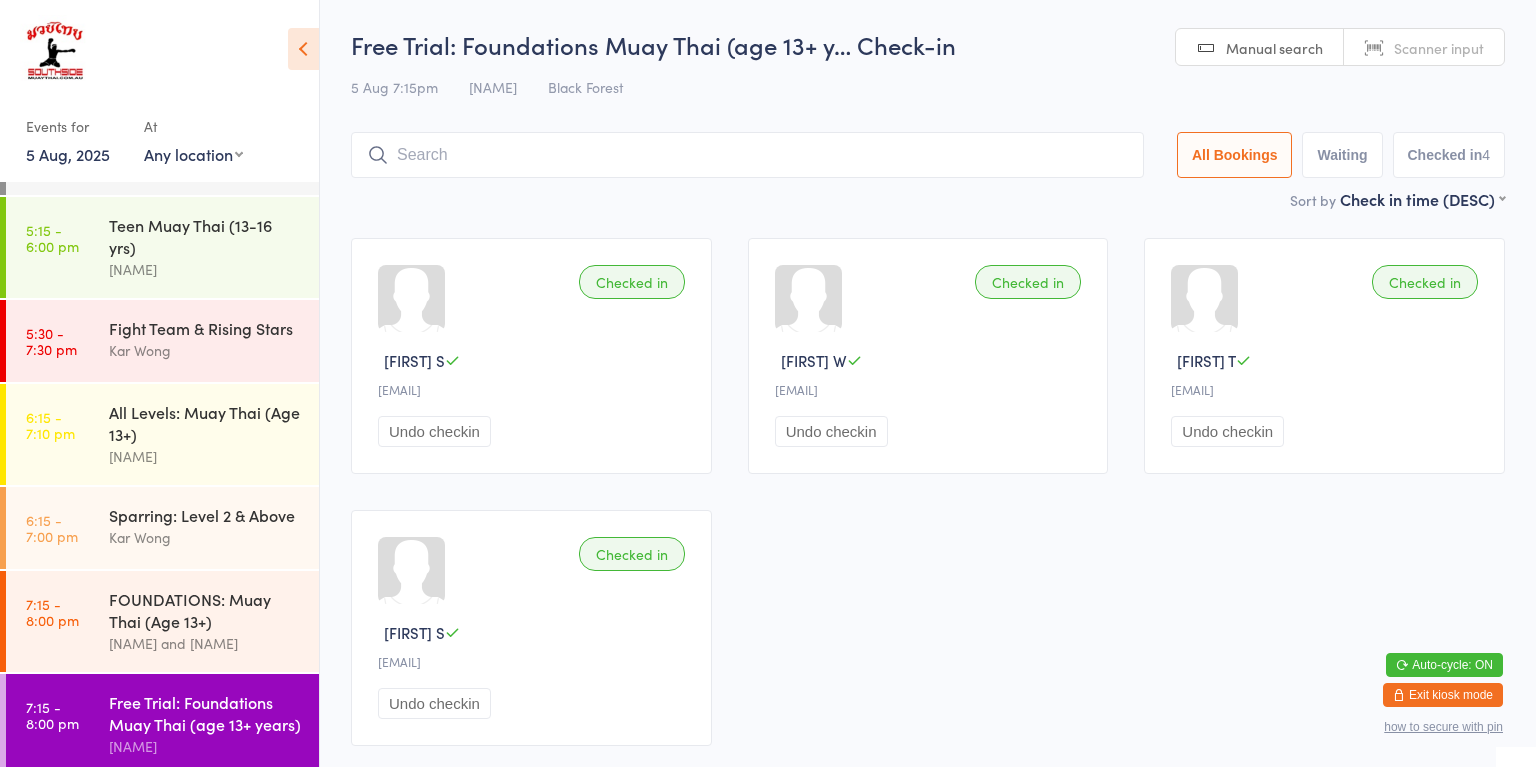 click on "FOUNDATIONS: Muay Thai (Age 13+)" at bounding box center (205, 610) 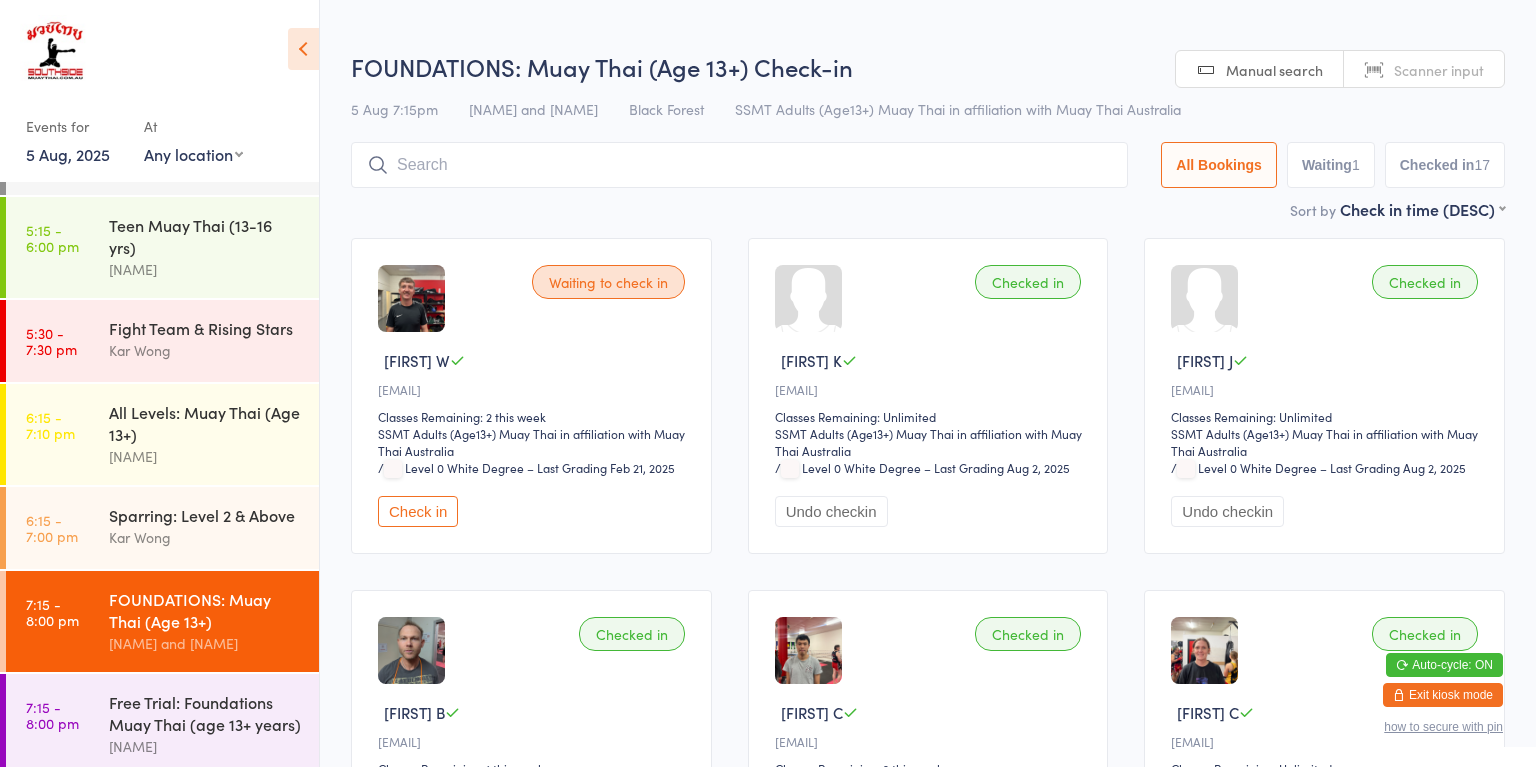 click at bounding box center [739, 165] 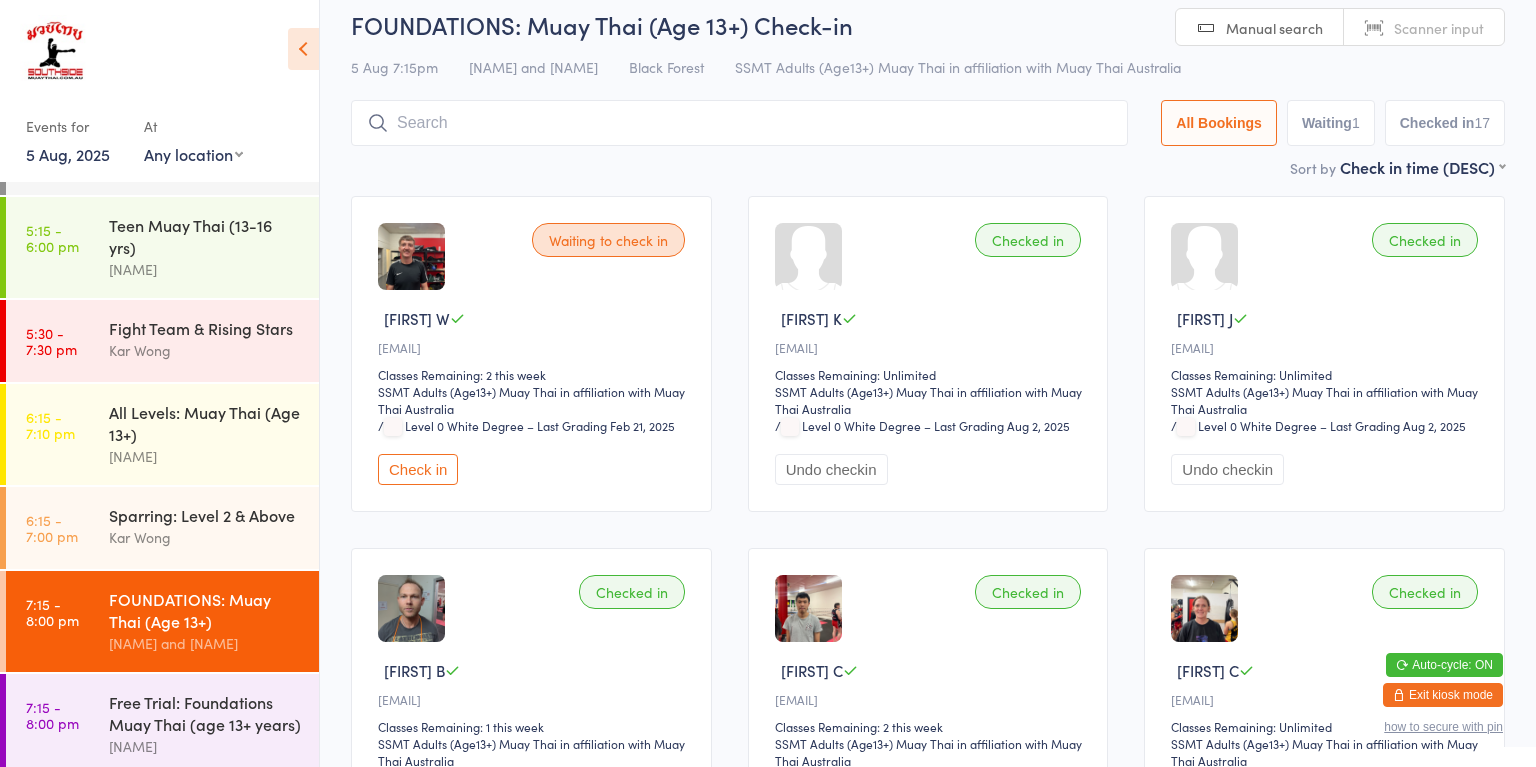 scroll, scrollTop: 143, scrollLeft: 0, axis: vertical 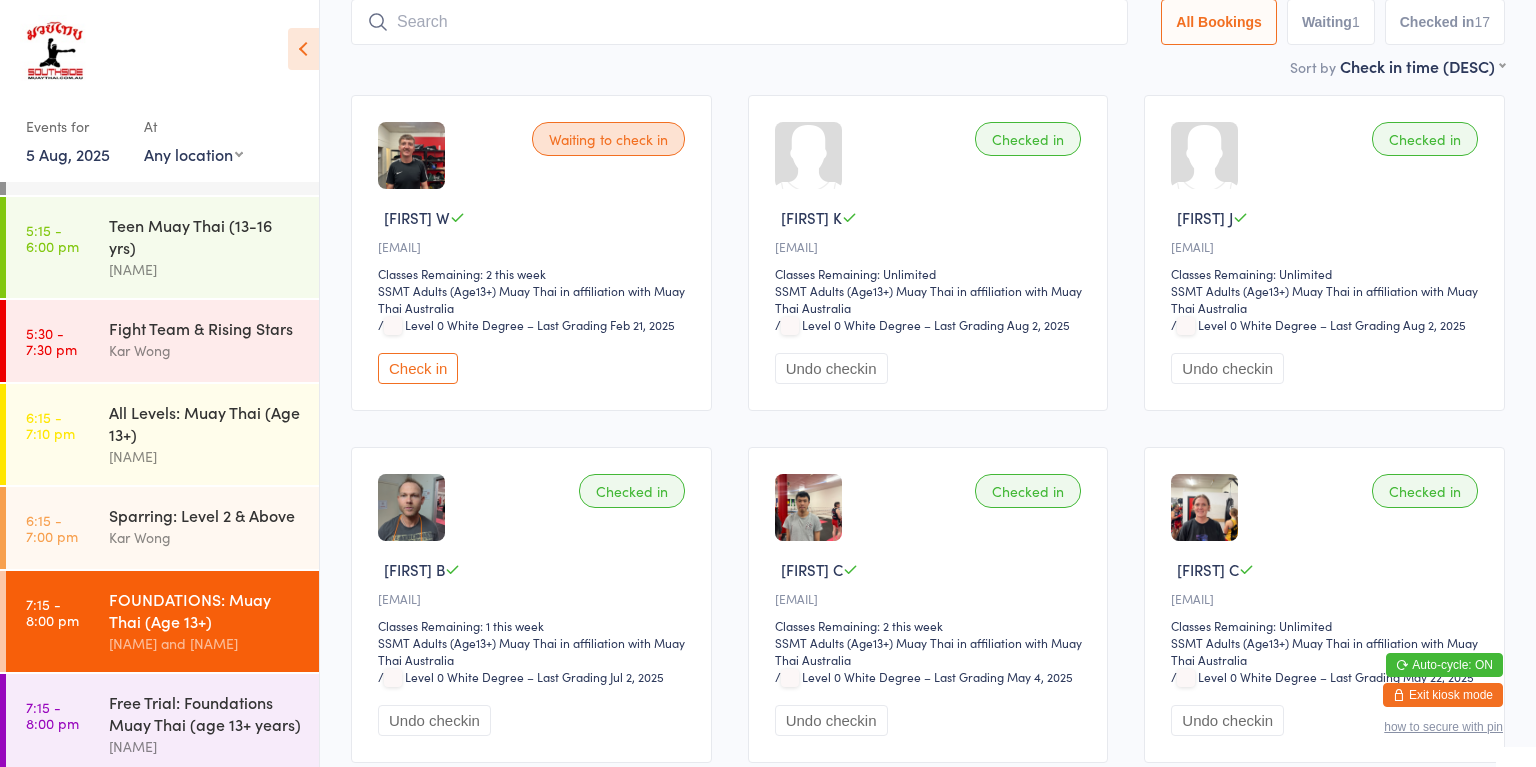 click on "Check in" at bounding box center (418, 368) 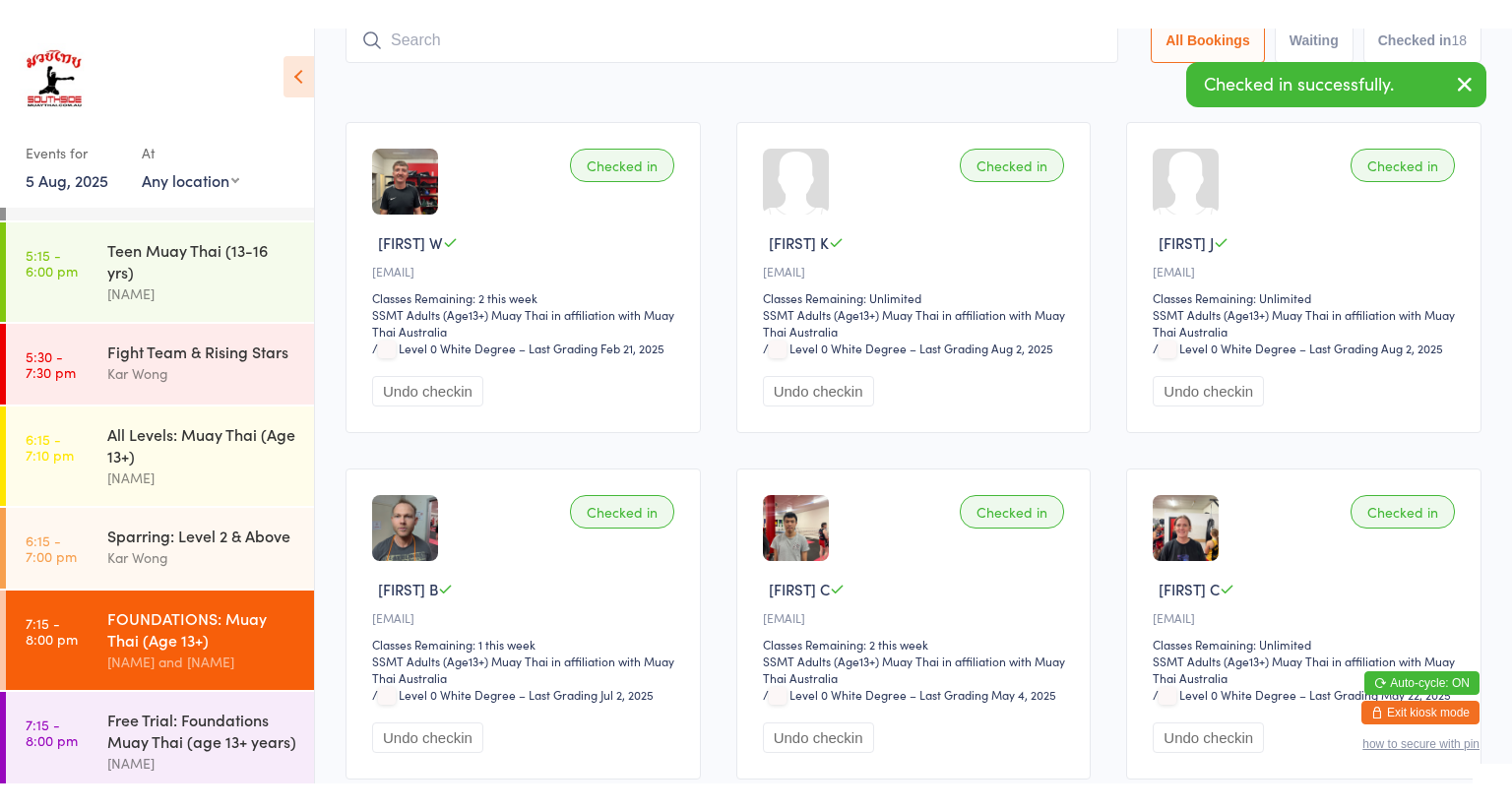 scroll, scrollTop: 197, scrollLeft: 0, axis: vertical 